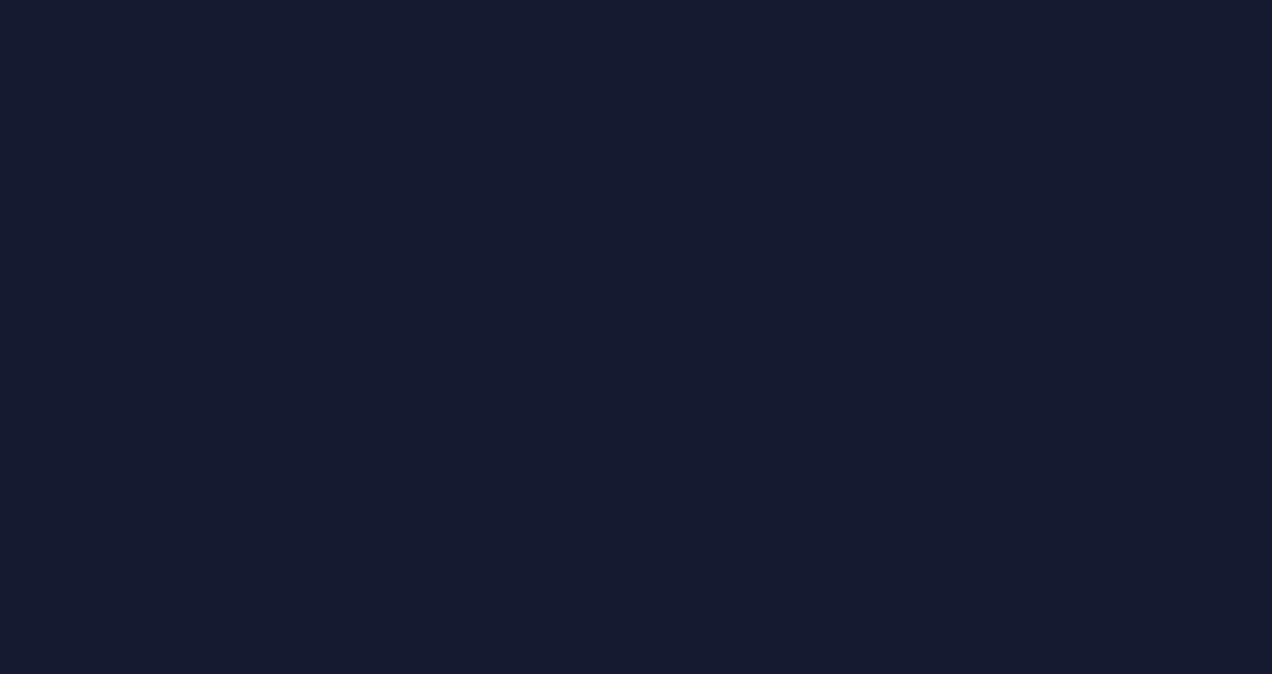 scroll, scrollTop: 0, scrollLeft: 0, axis: both 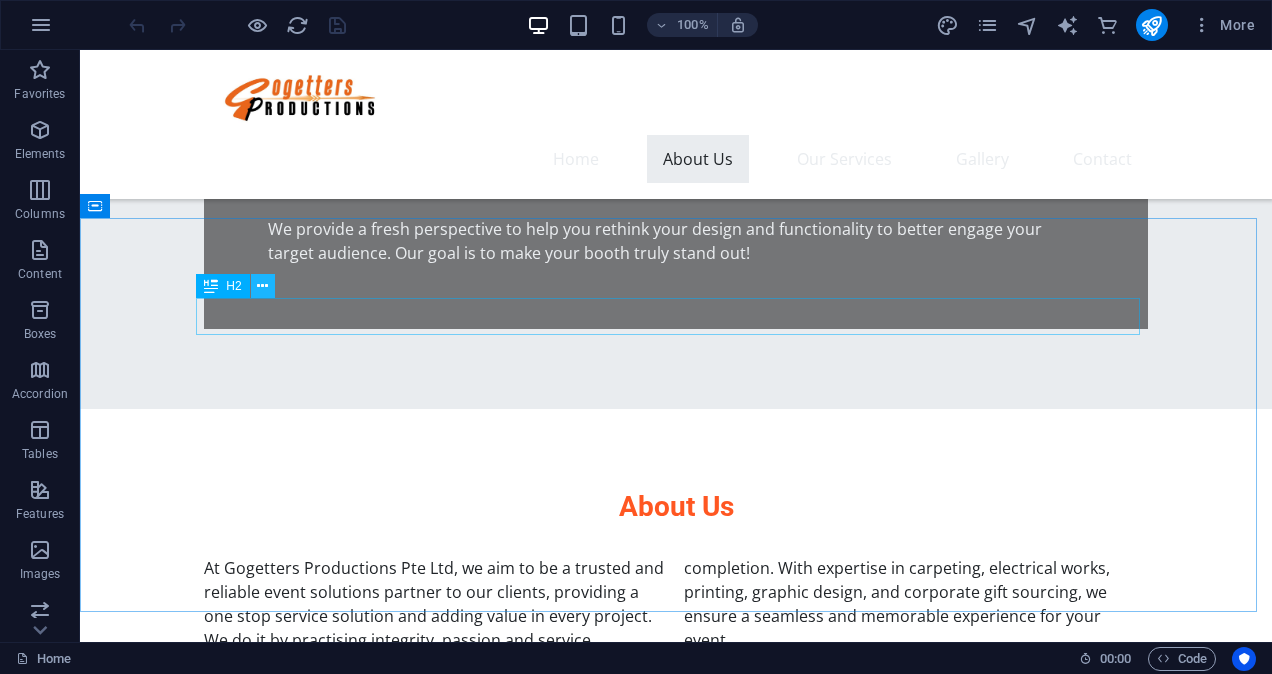 click at bounding box center (262, 286) 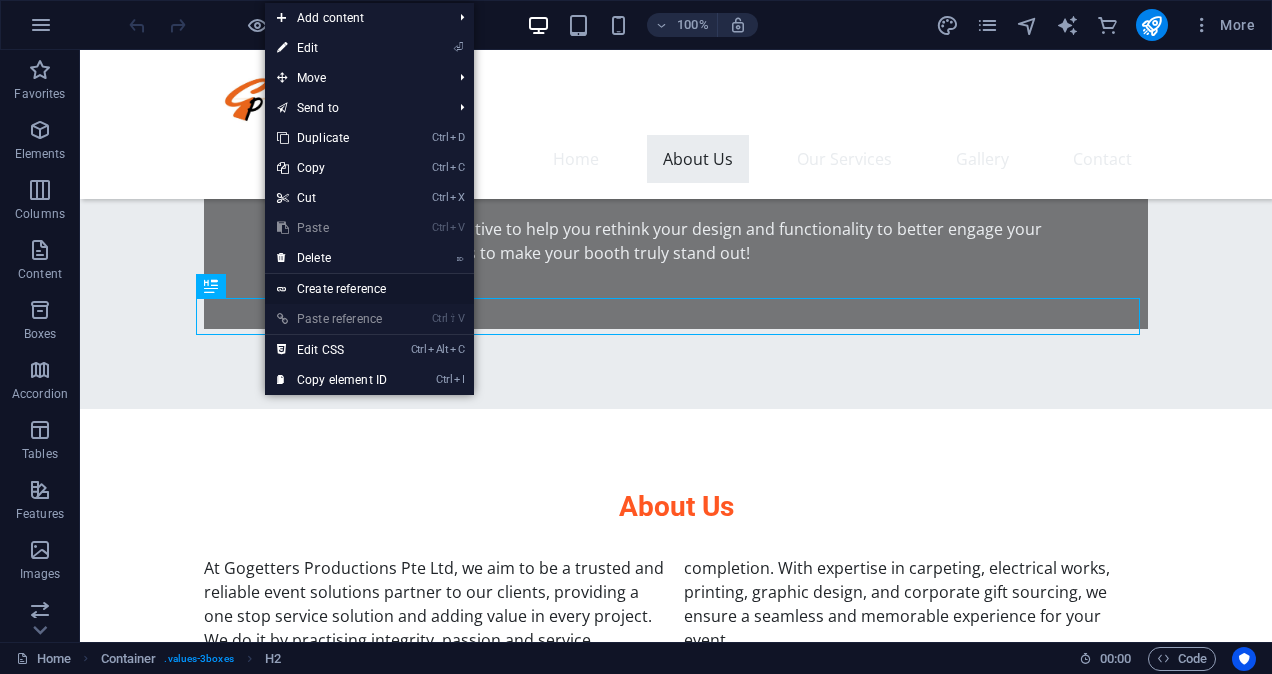 click on "Create reference" at bounding box center (369, 289) 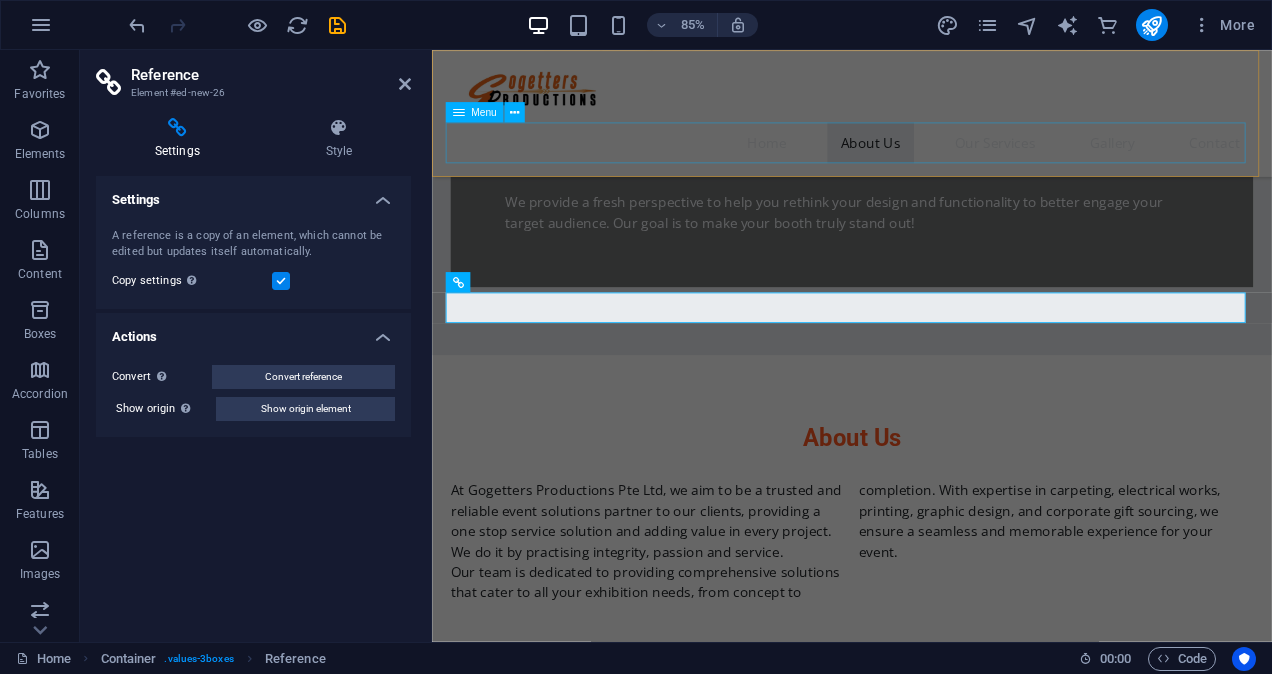 click on "Home About Us Our Services Gallery Contact" at bounding box center [926, 159] 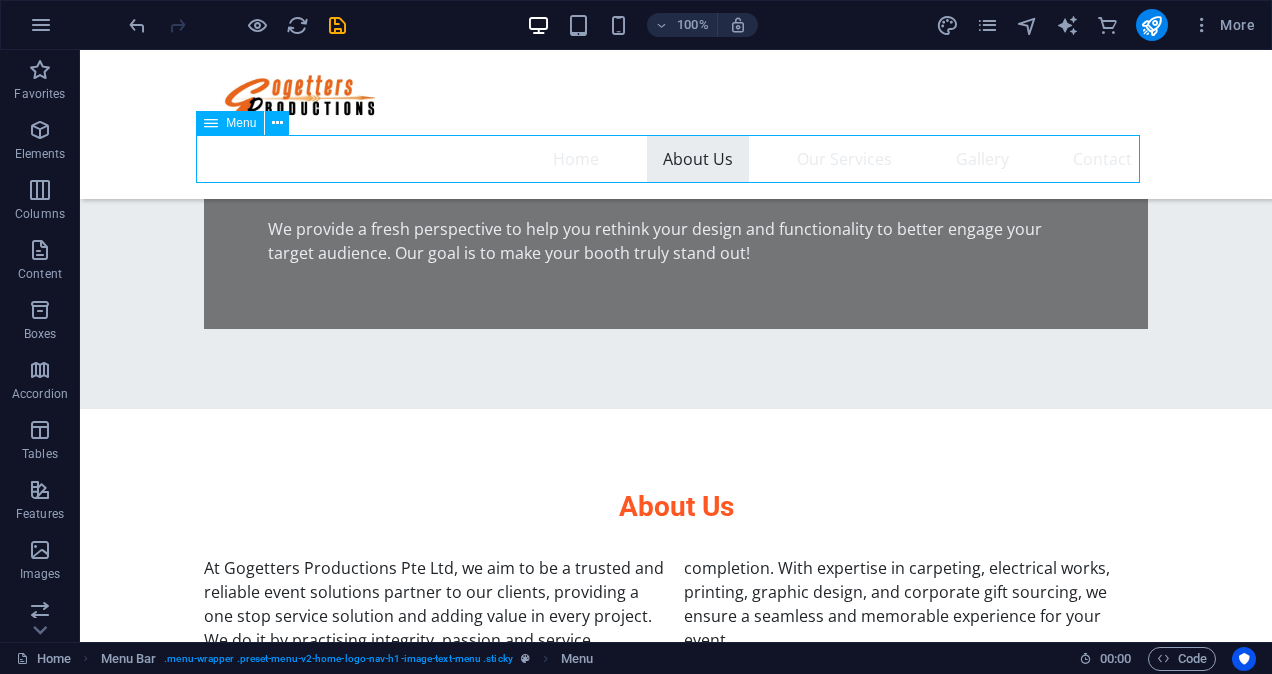 click on "Home About Us Our Services Gallery Contact" at bounding box center [676, 159] 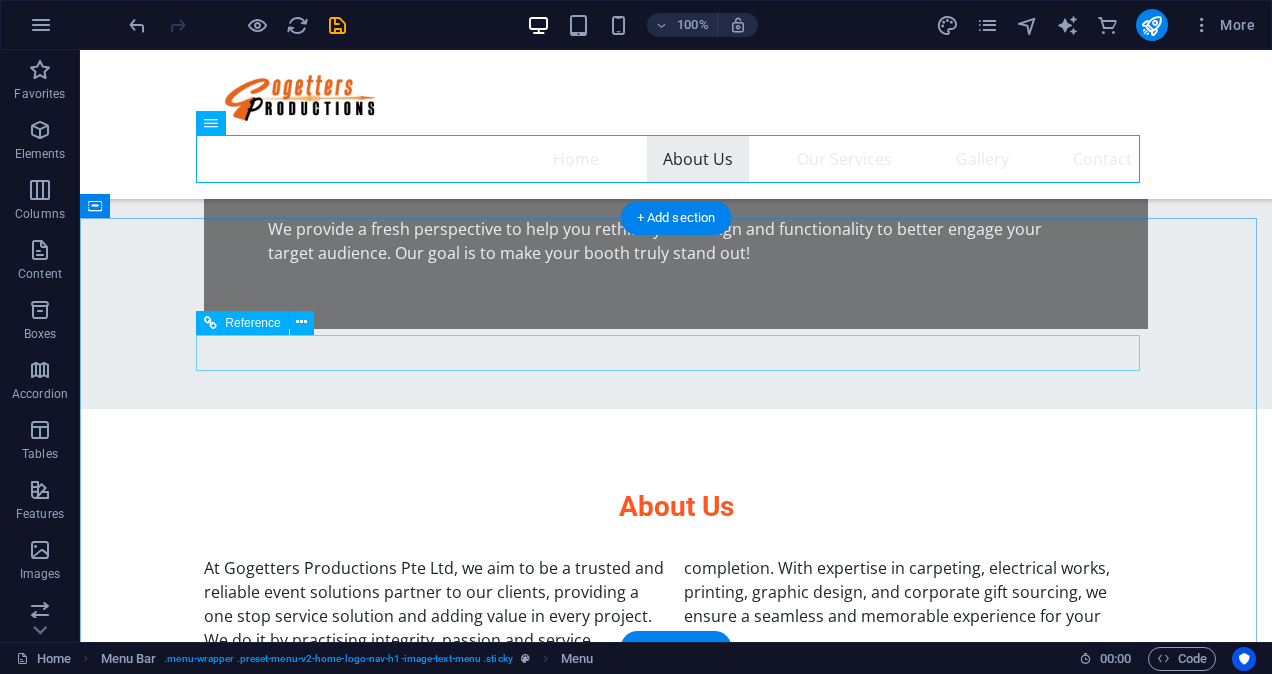 click on "Our Services" at bounding box center [676, 914] 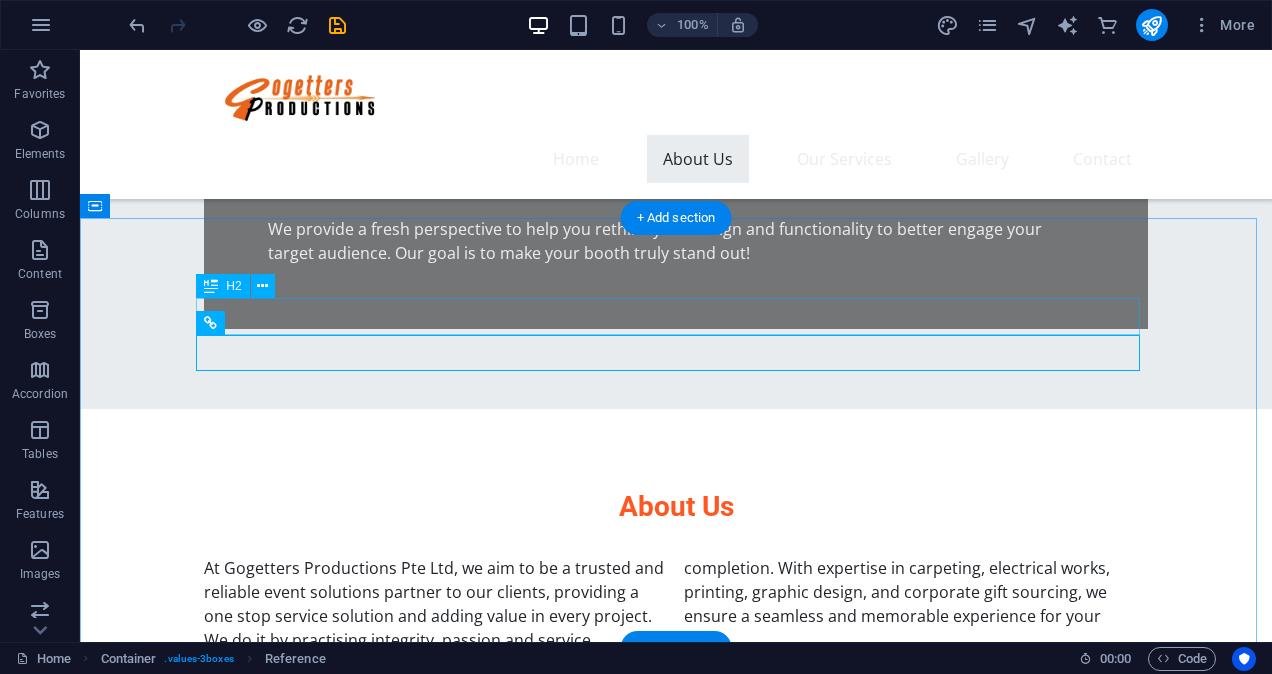 click on "Our Services" at bounding box center (676, 878) 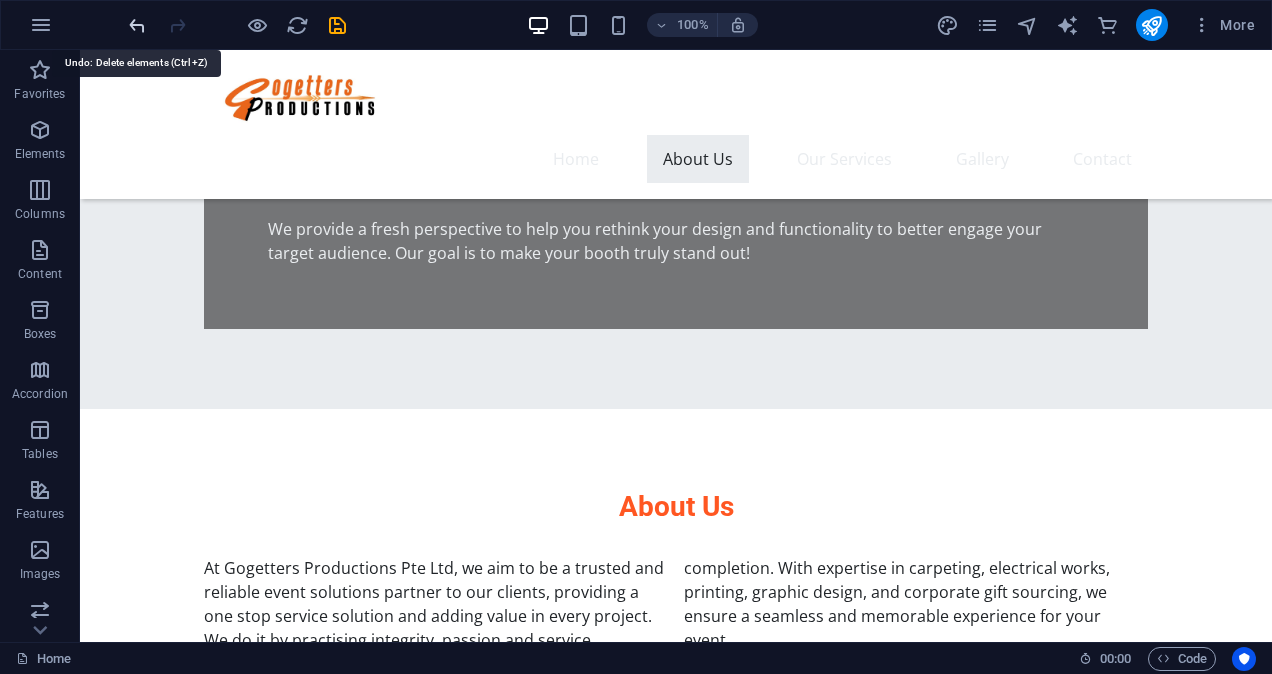 click at bounding box center [137, 25] 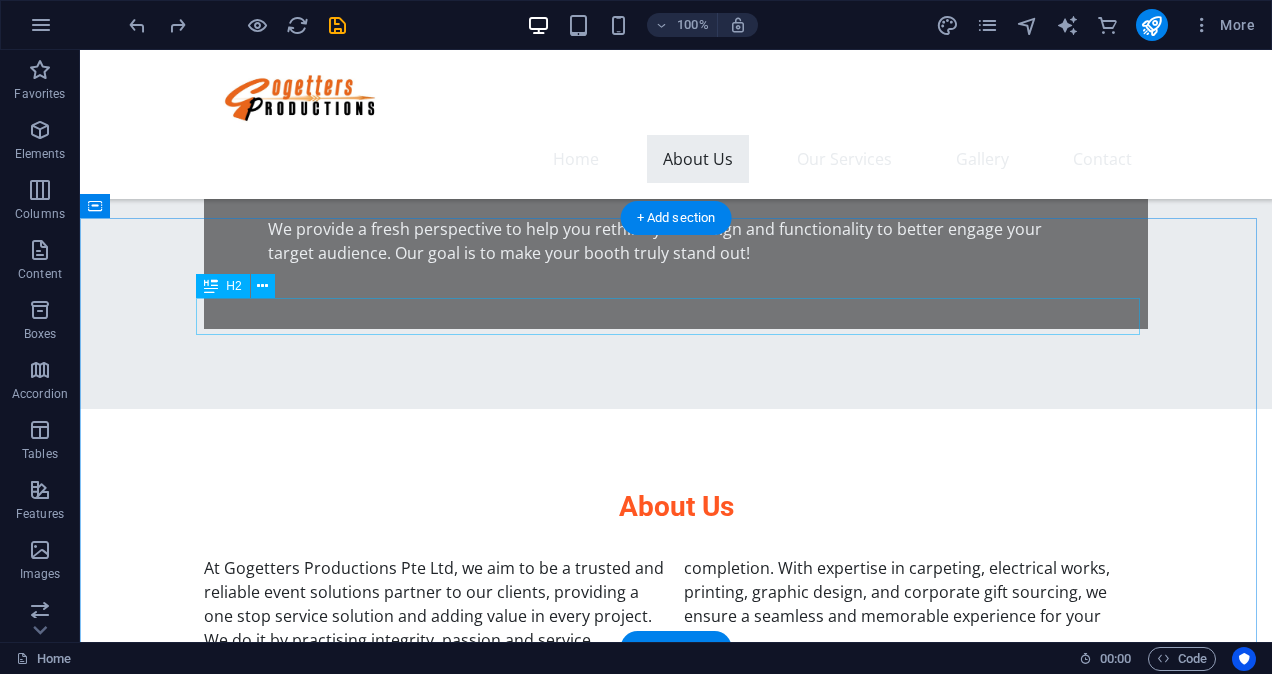 click on "Our Services" at bounding box center [676, 878] 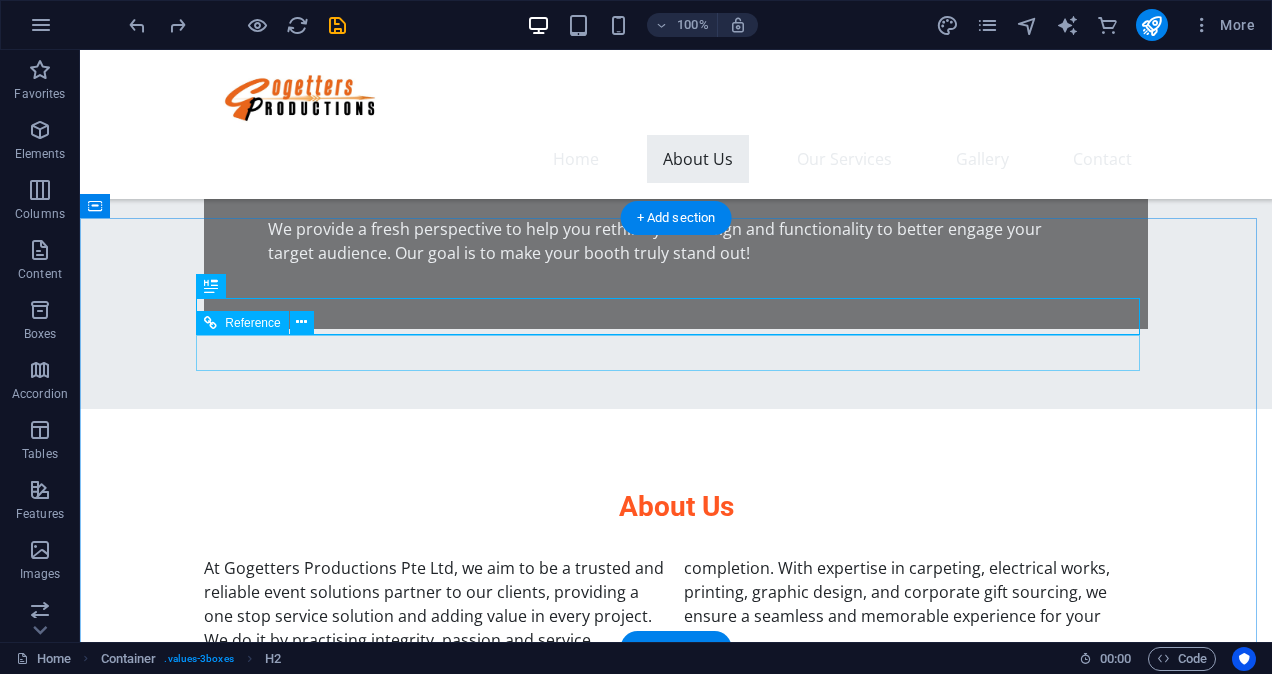 click on "Our Services" at bounding box center [676, 914] 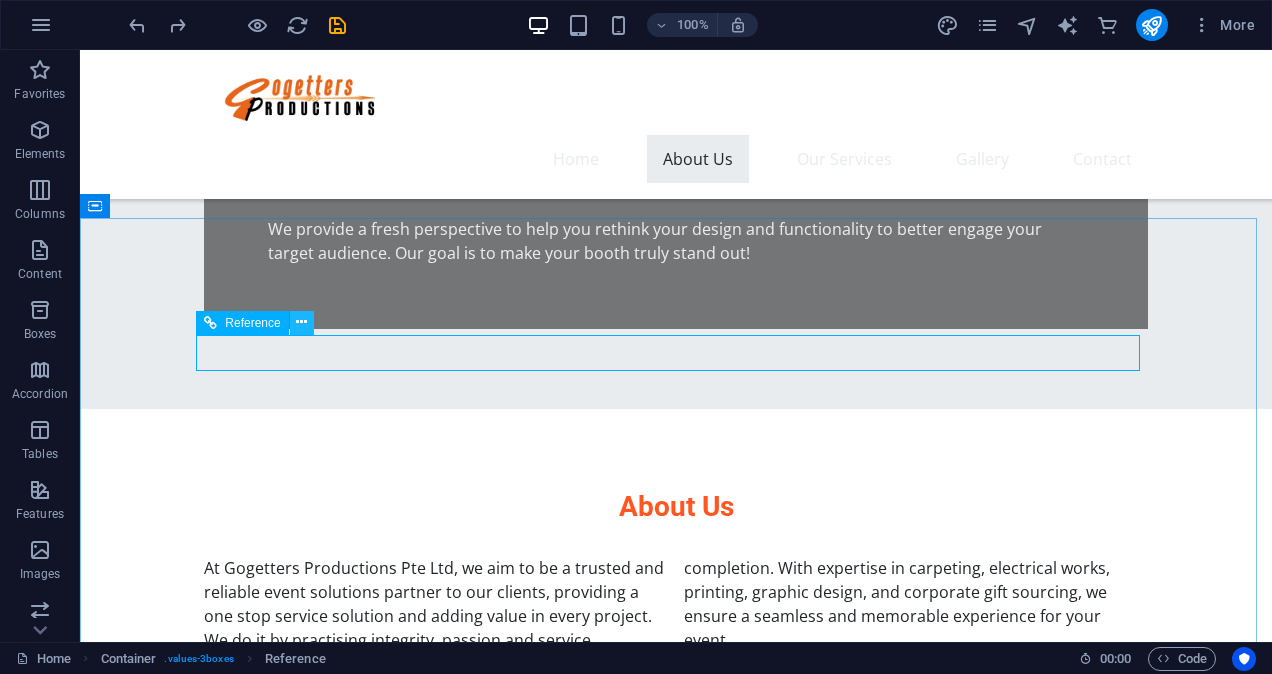 click at bounding box center (301, 322) 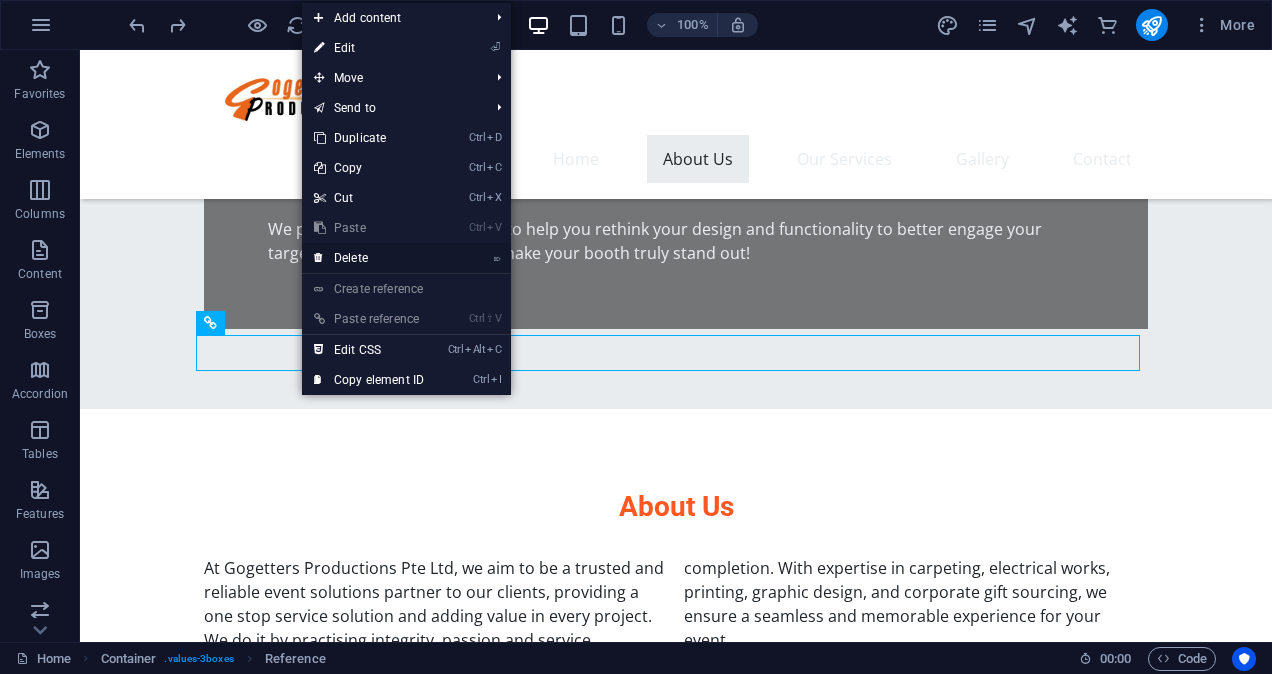 click on "⌦  Delete" at bounding box center [369, 258] 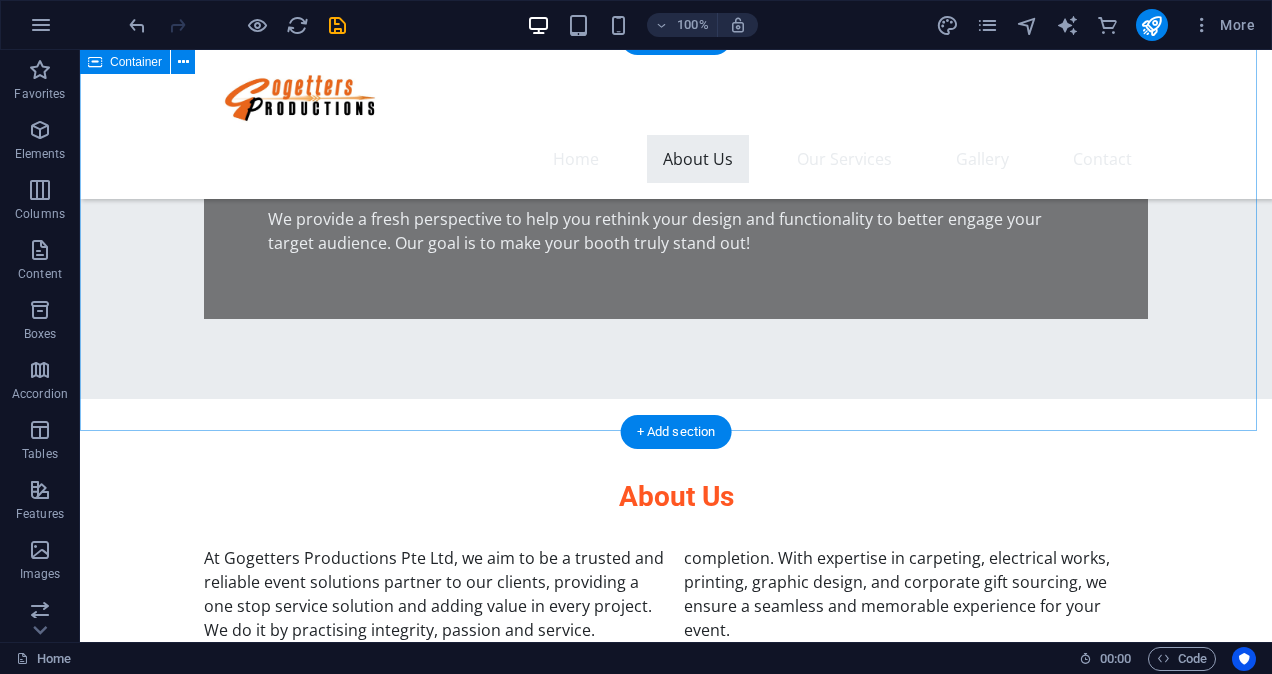 scroll, scrollTop: 800, scrollLeft: 0, axis: vertical 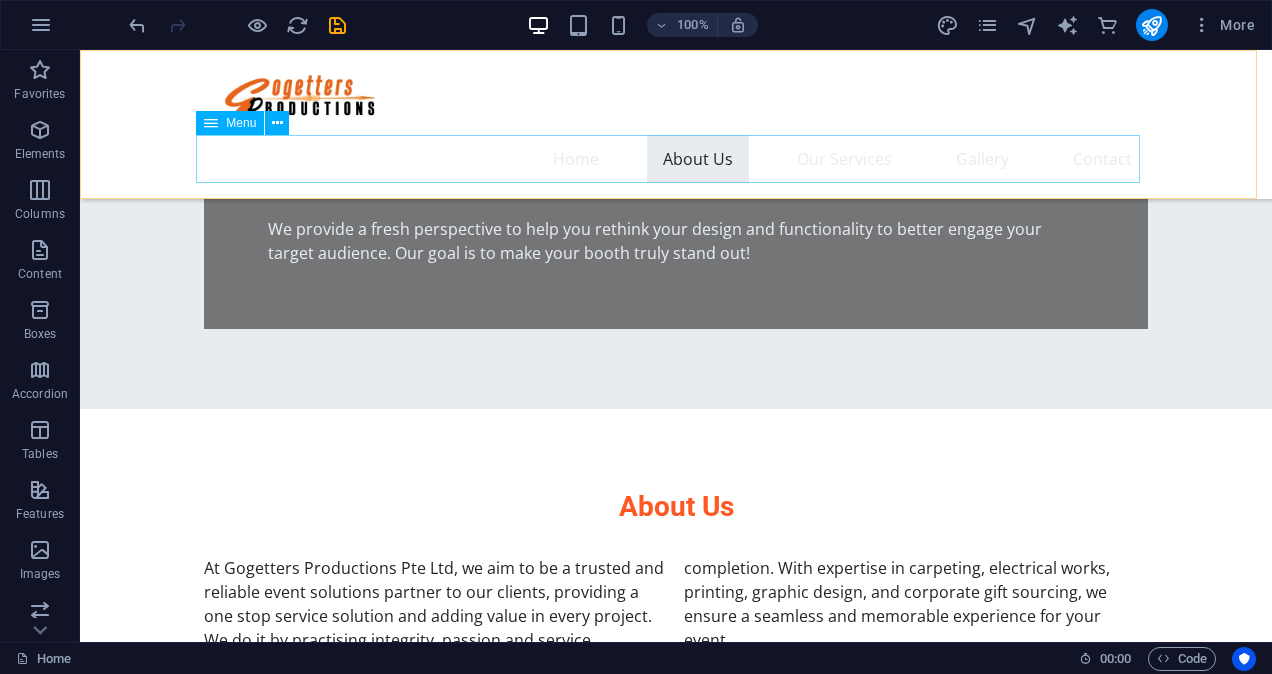 click on "Home About Us Our Services Gallery Contact" at bounding box center [676, 159] 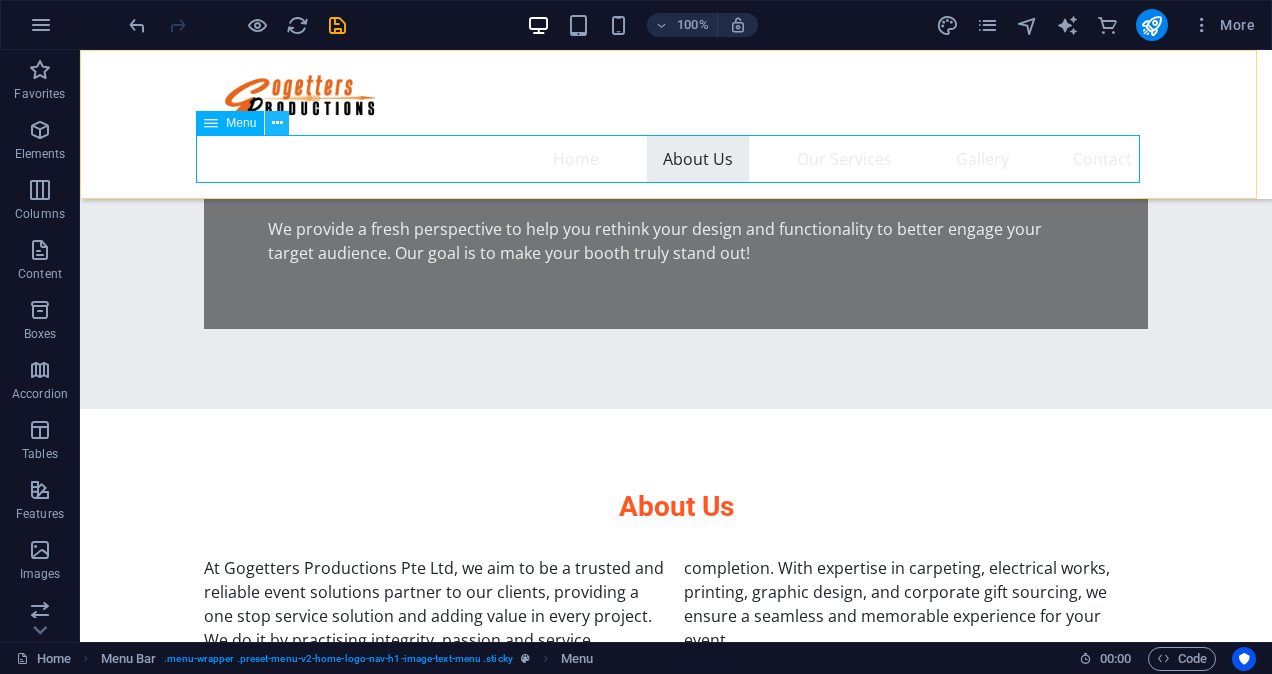 click at bounding box center (277, 123) 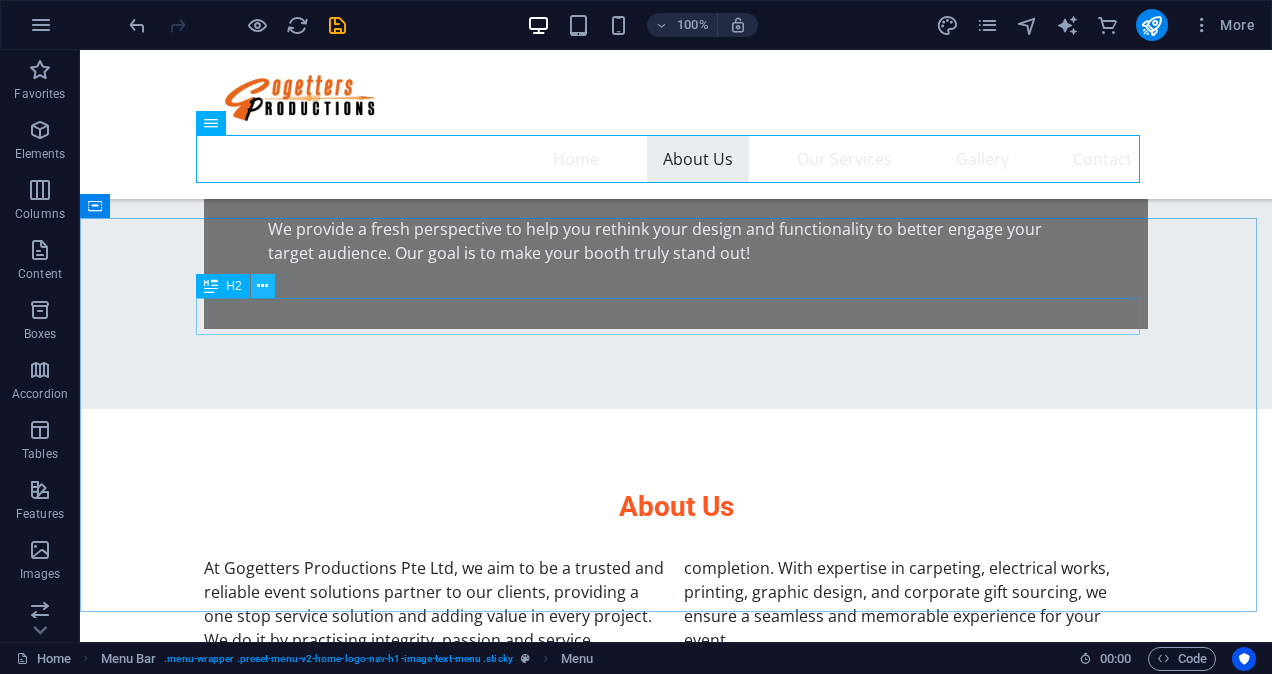 click at bounding box center (262, 286) 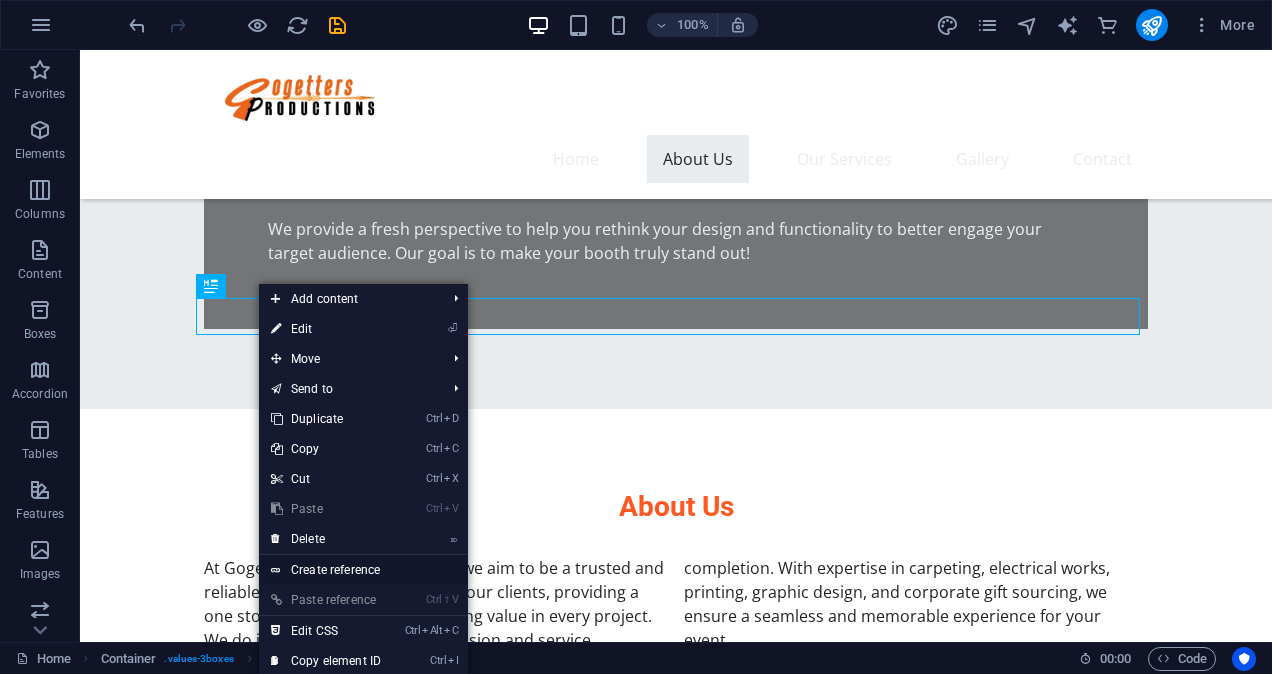 click on "Create reference" at bounding box center (363, 570) 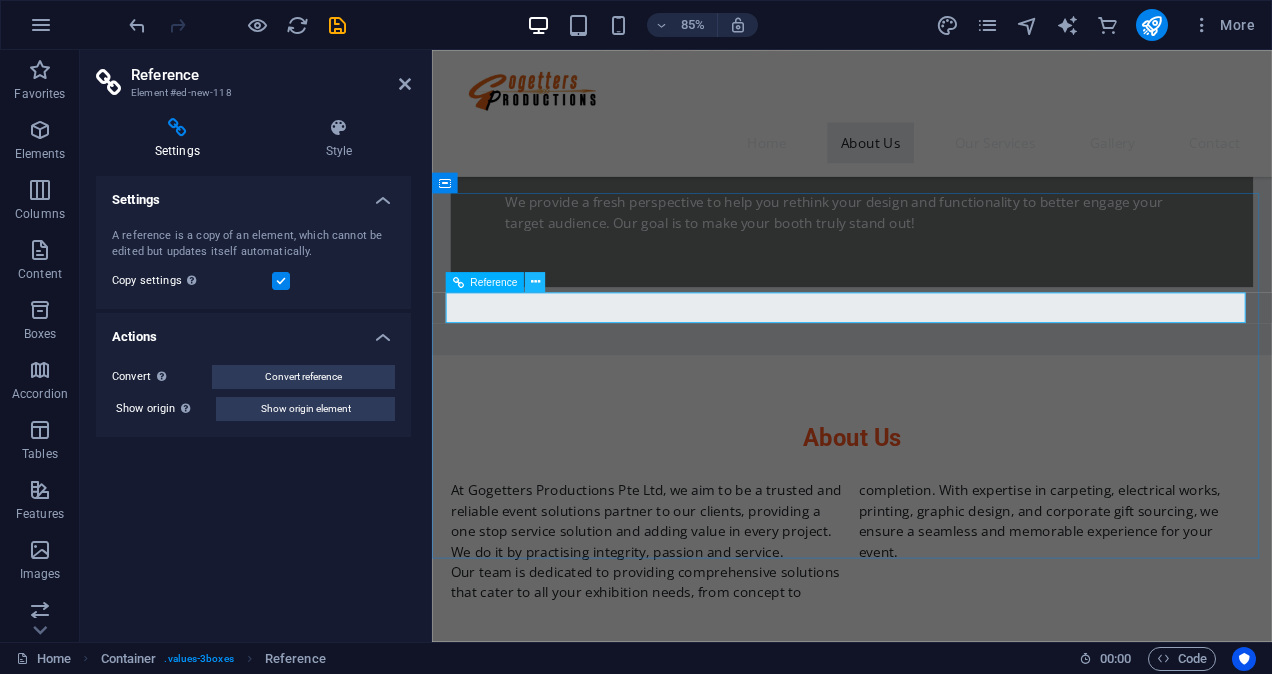 click at bounding box center (535, 282) 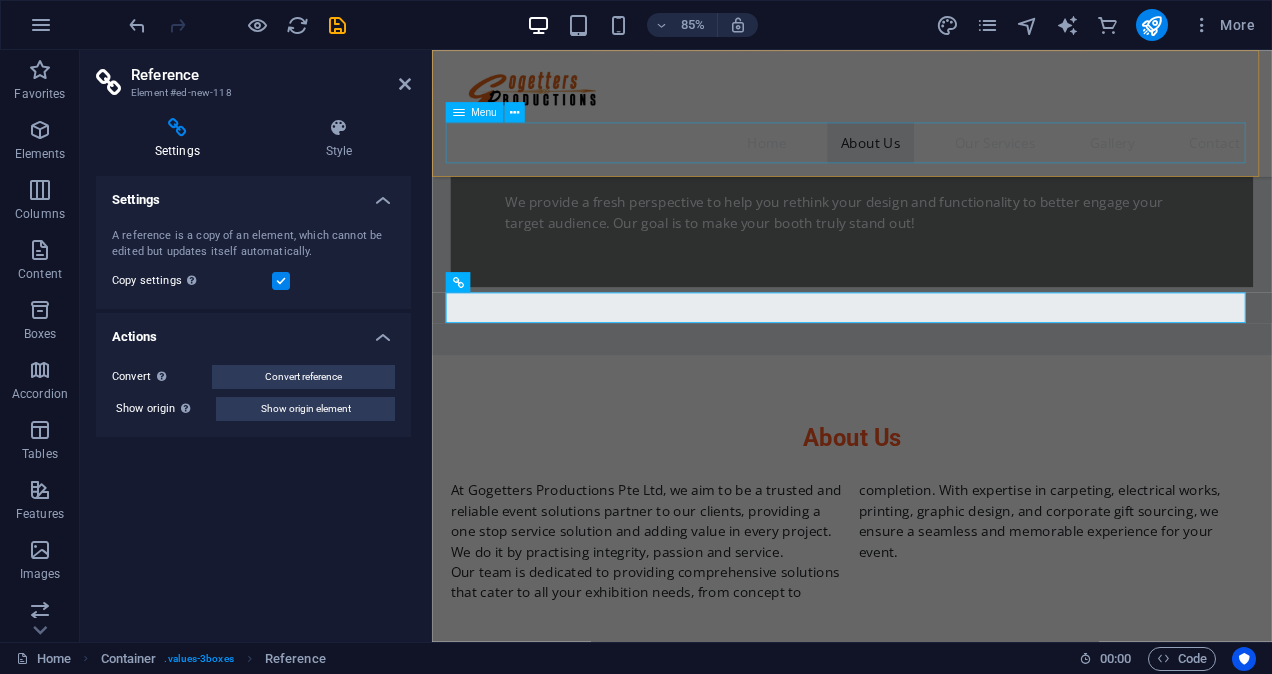 click on "Home About Us Our Services Gallery Contact" at bounding box center [926, 159] 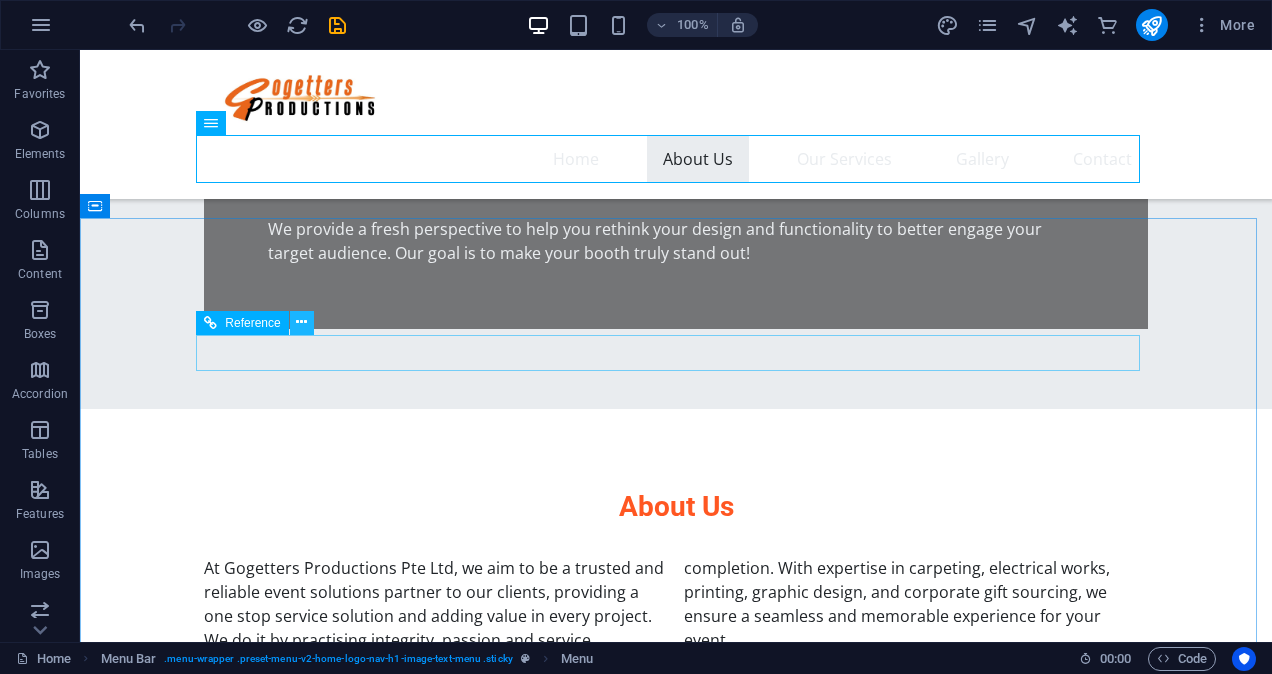 click at bounding box center [302, 323] 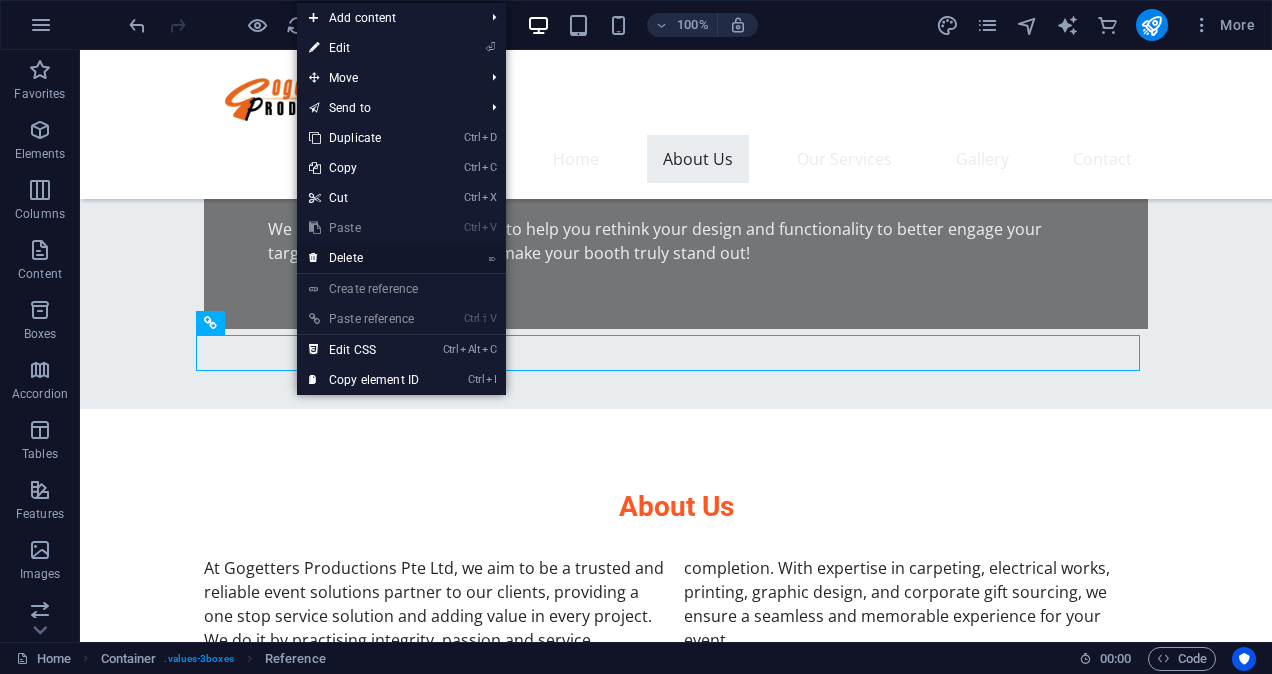 click on "⌦  Delete" at bounding box center [364, 258] 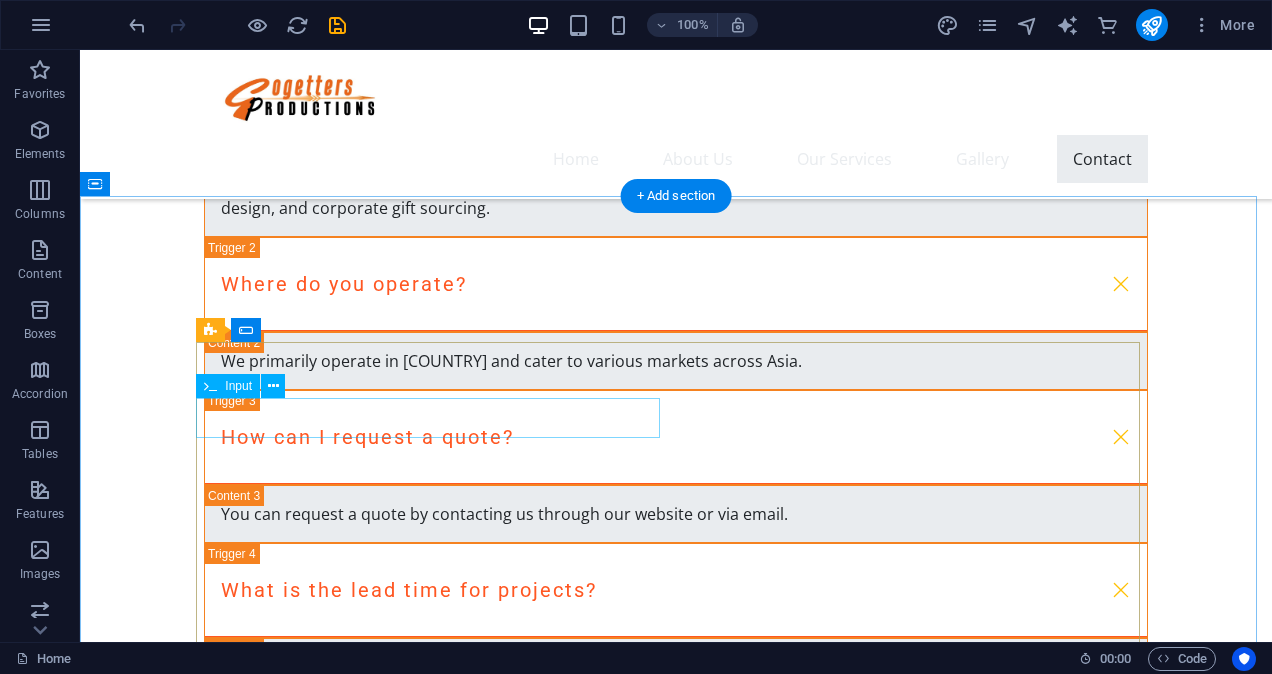 scroll, scrollTop: 4000, scrollLeft: 0, axis: vertical 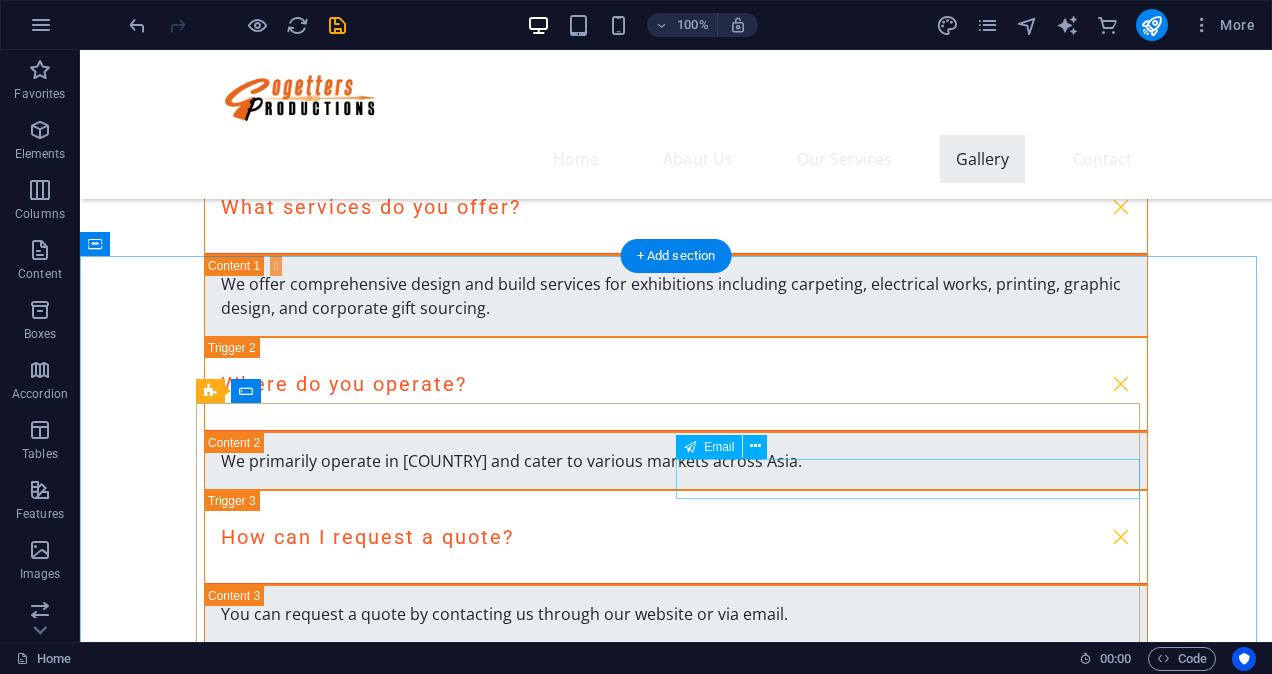 click at bounding box center [916, 1408] 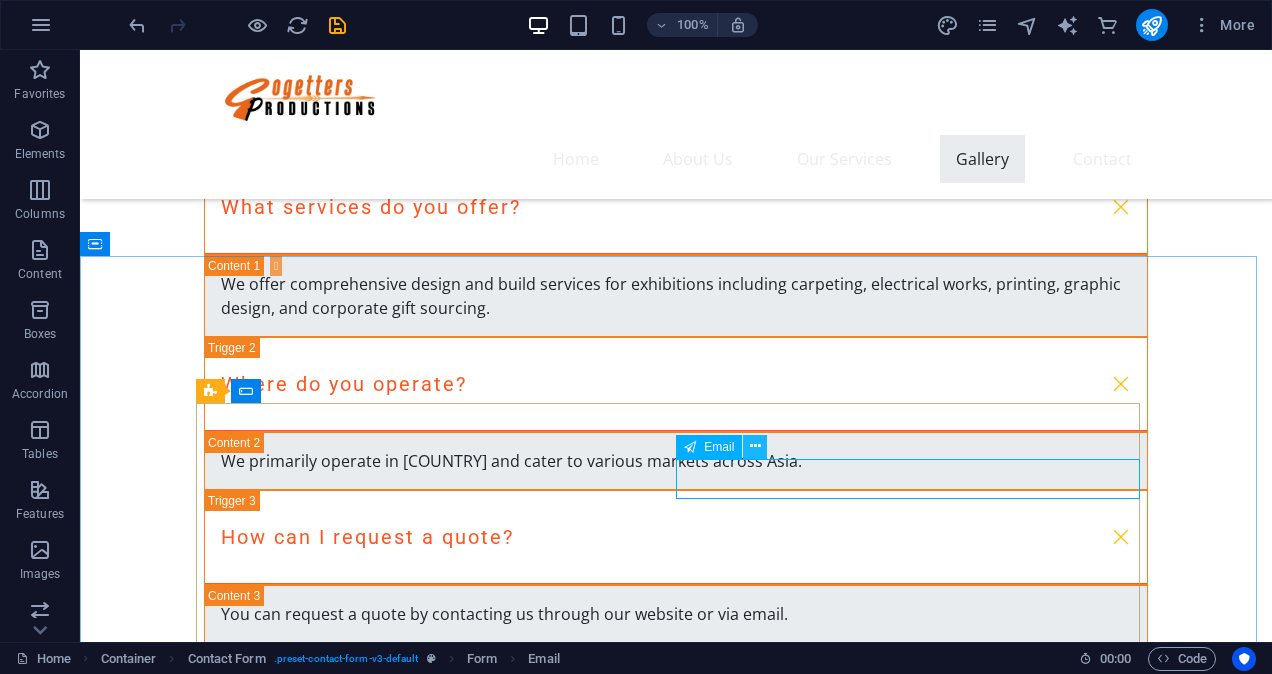 click at bounding box center (755, 446) 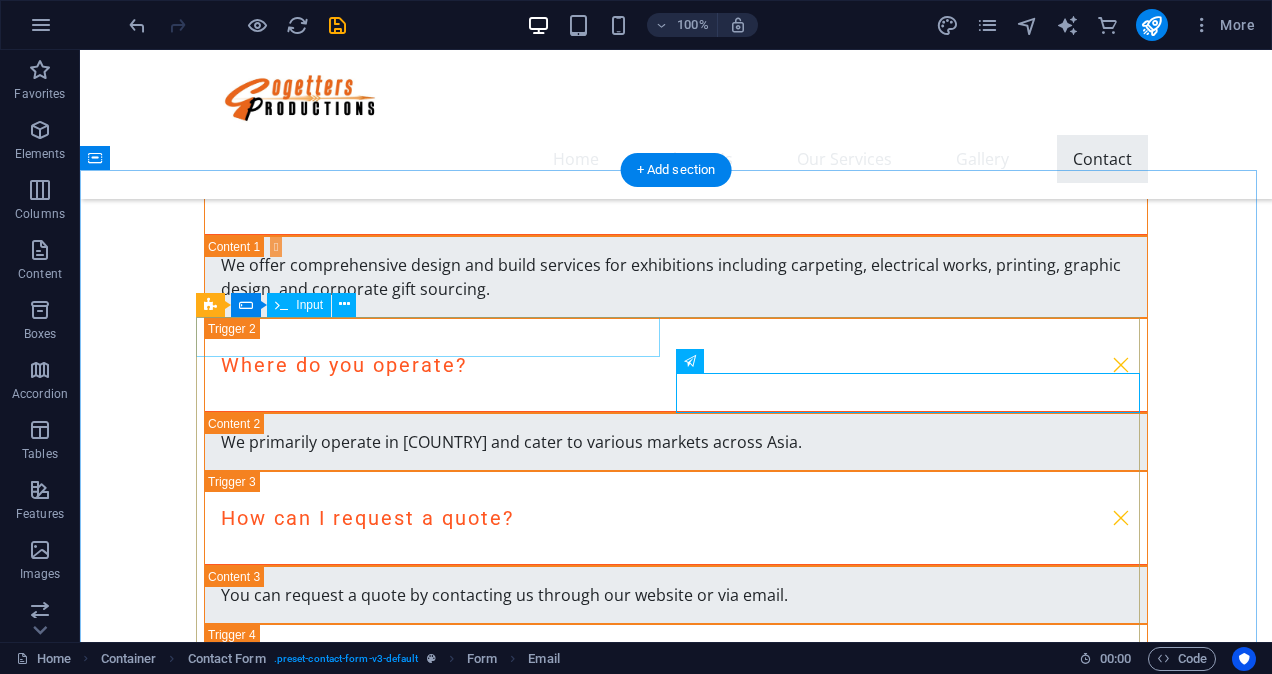scroll, scrollTop: 4000, scrollLeft: 0, axis: vertical 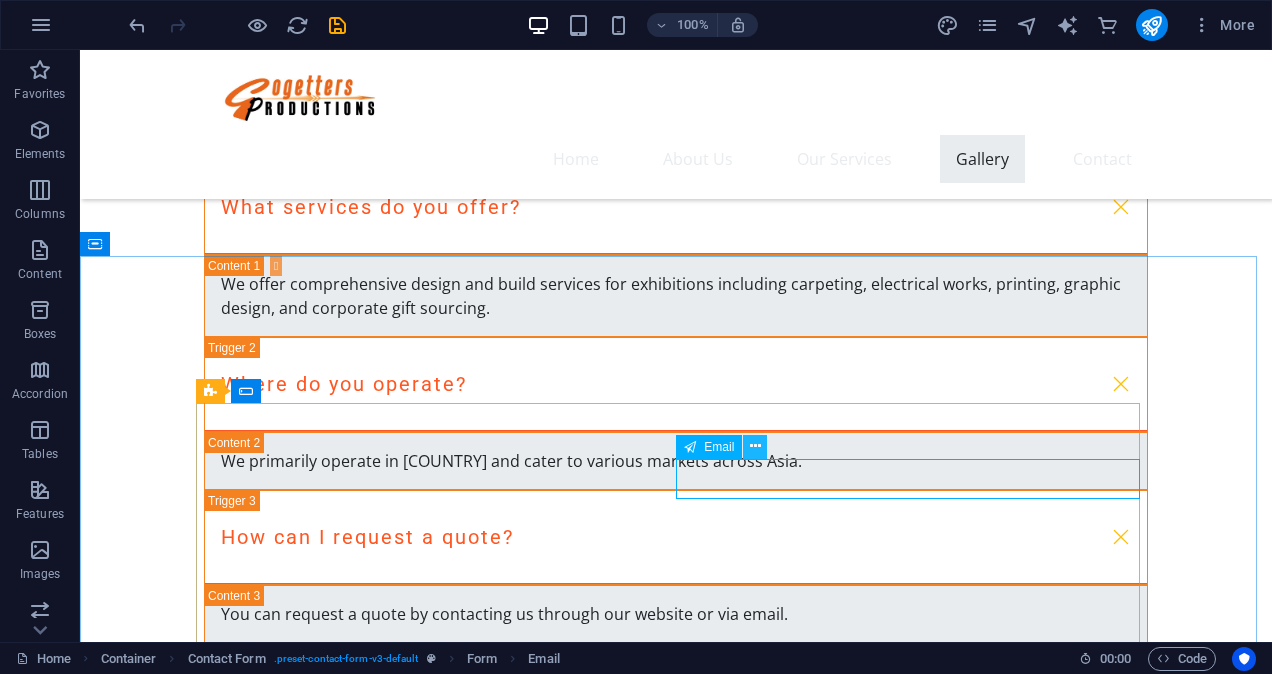 click at bounding box center (755, 446) 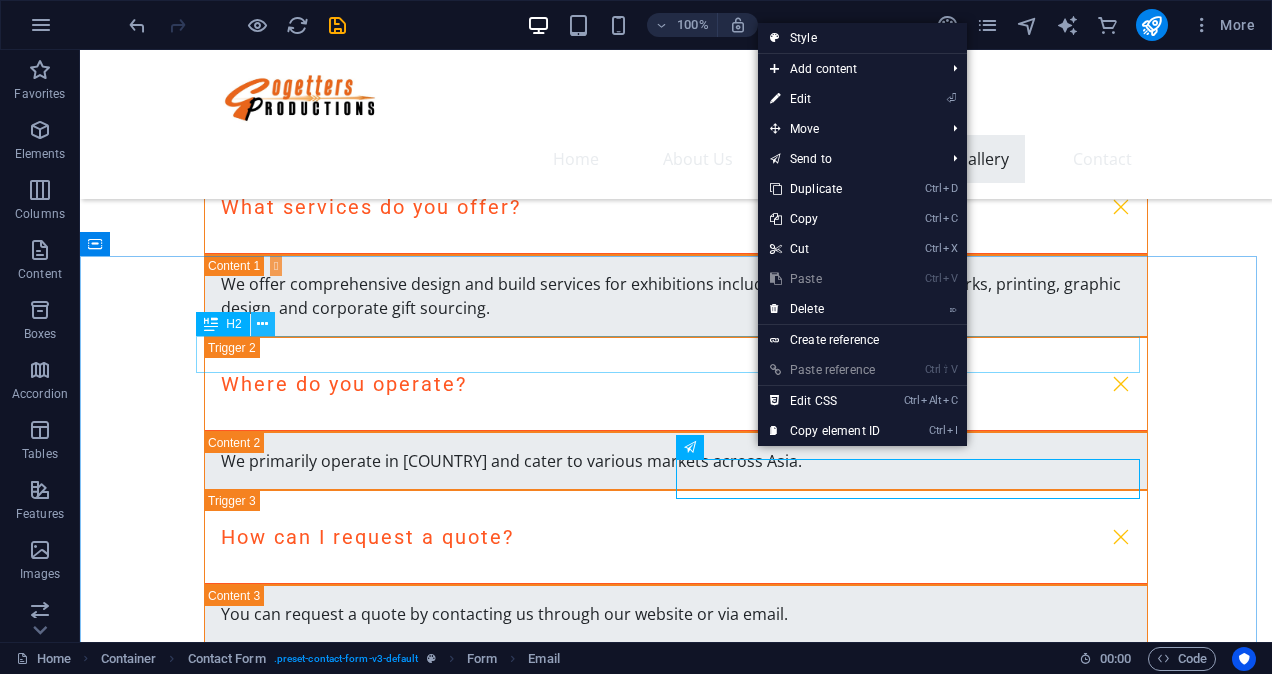 click at bounding box center [262, 324] 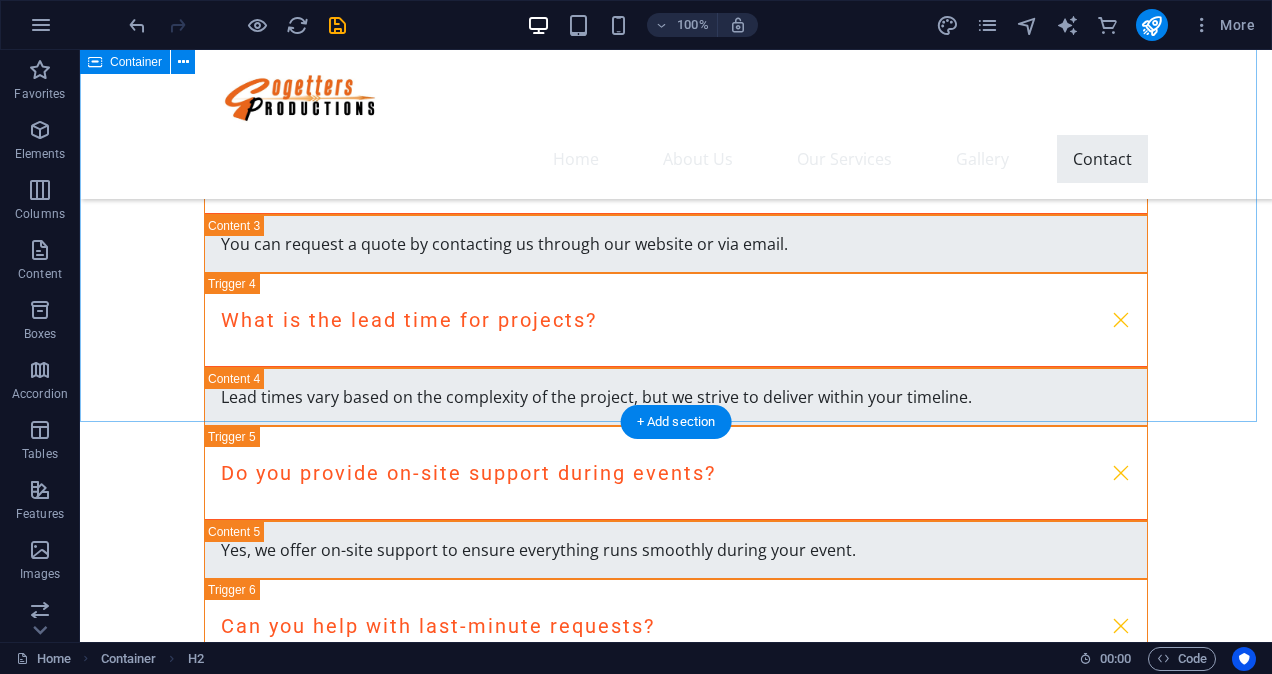 scroll, scrollTop: 4400, scrollLeft: 0, axis: vertical 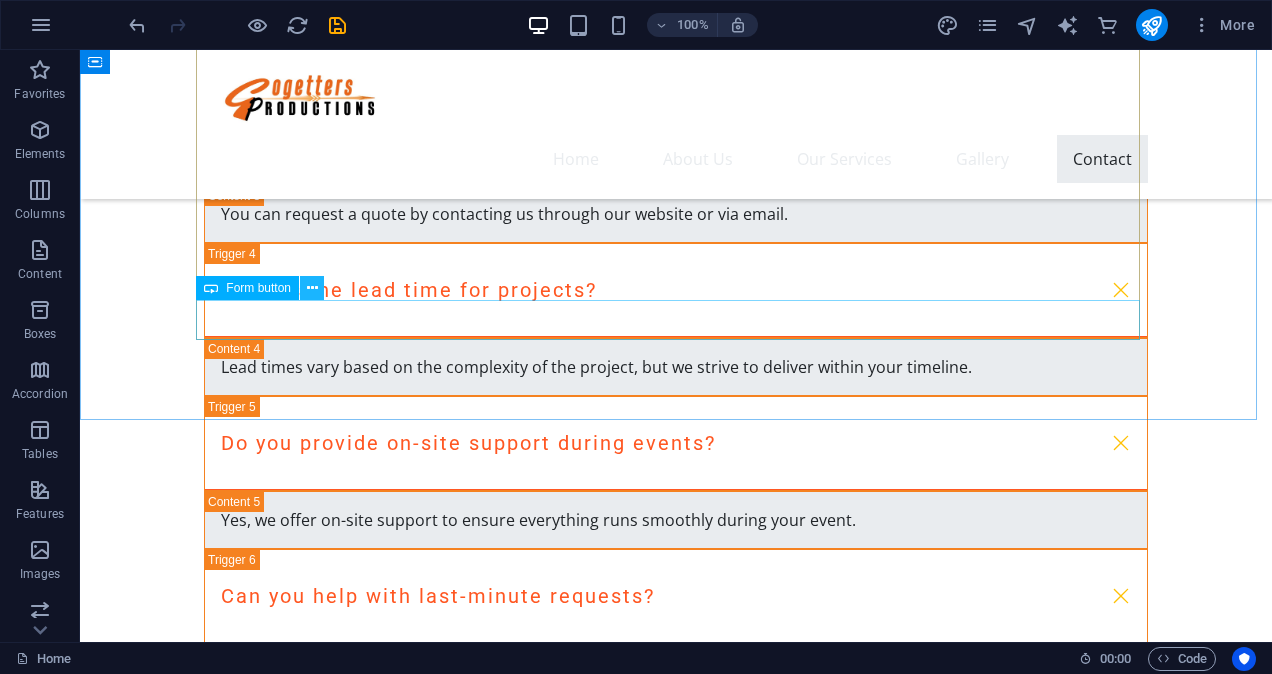 click at bounding box center [312, 288] 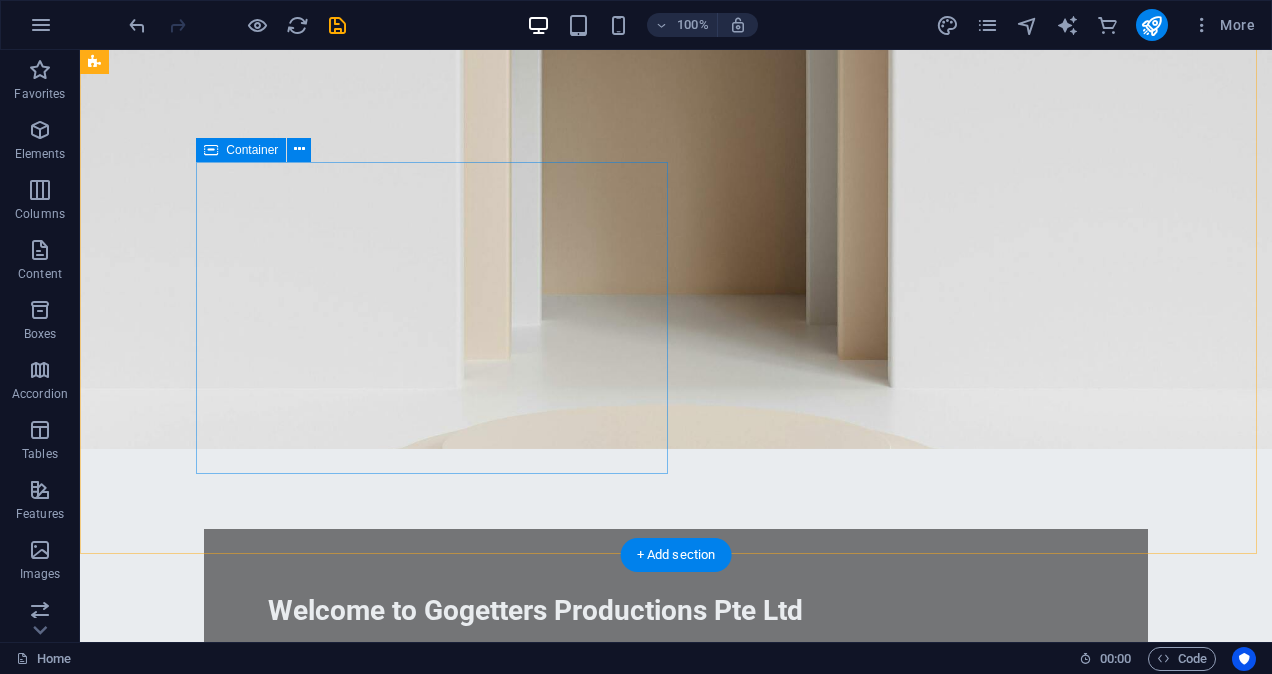 scroll, scrollTop: 0, scrollLeft: 0, axis: both 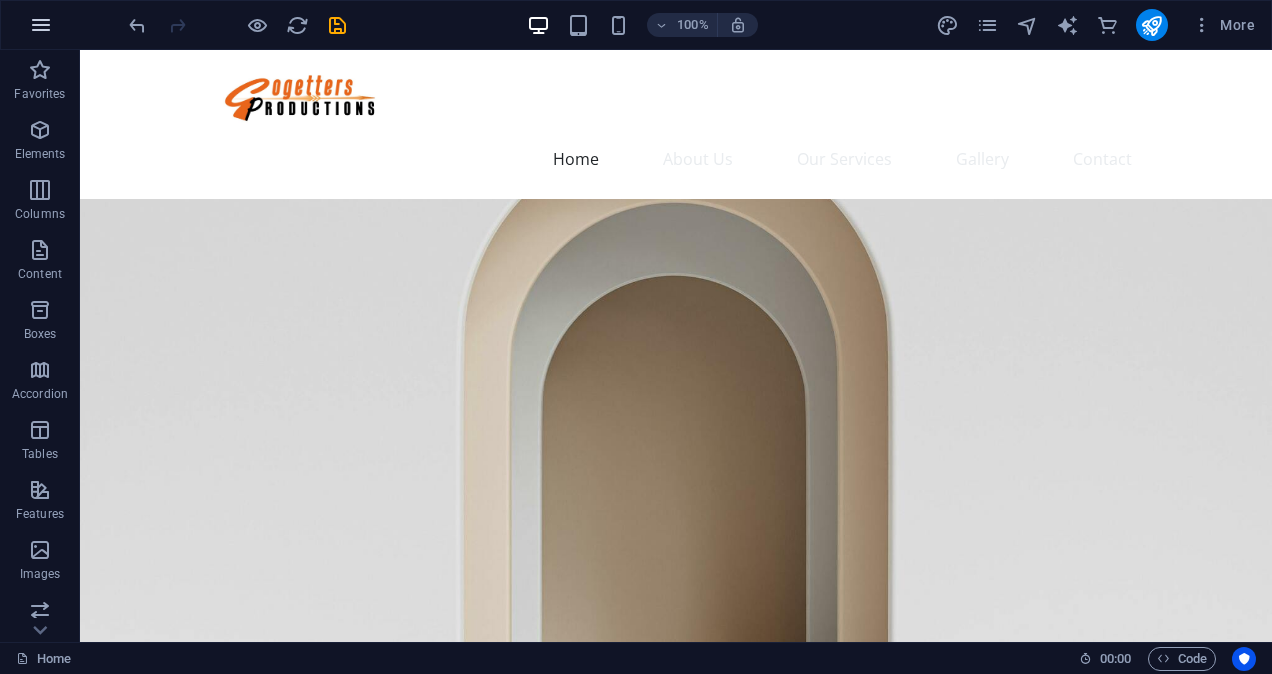 click at bounding box center (41, 25) 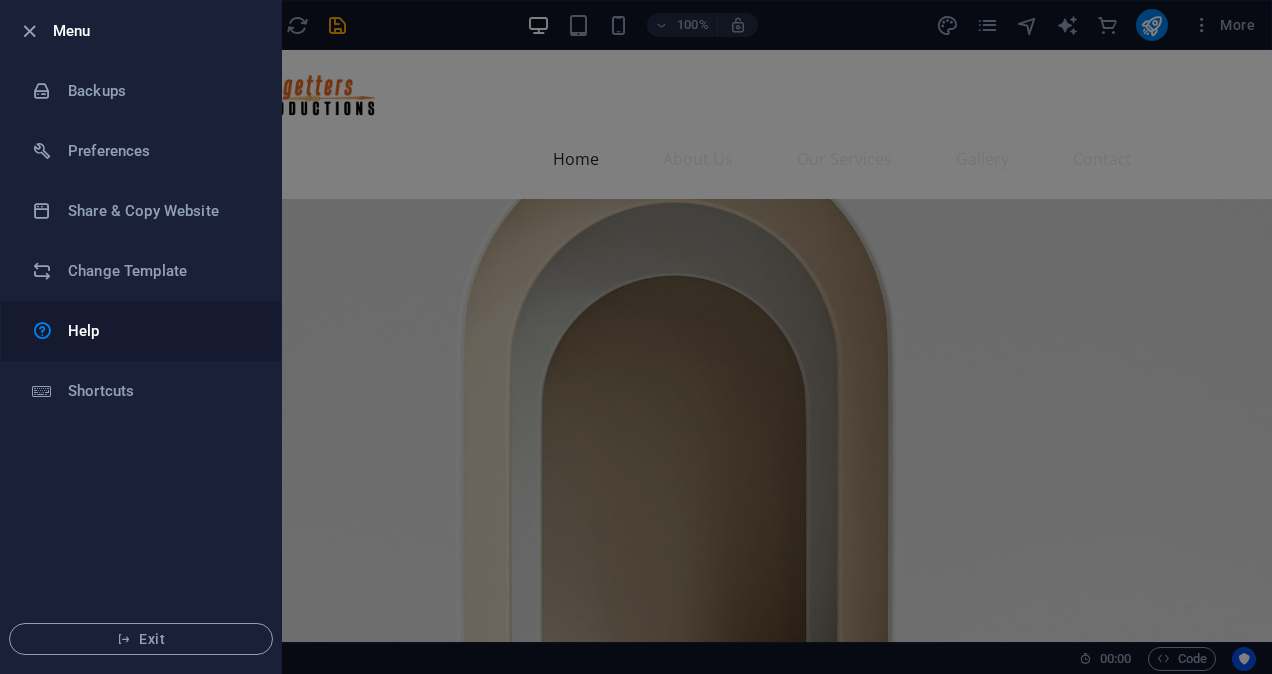 click at bounding box center (50, 331) 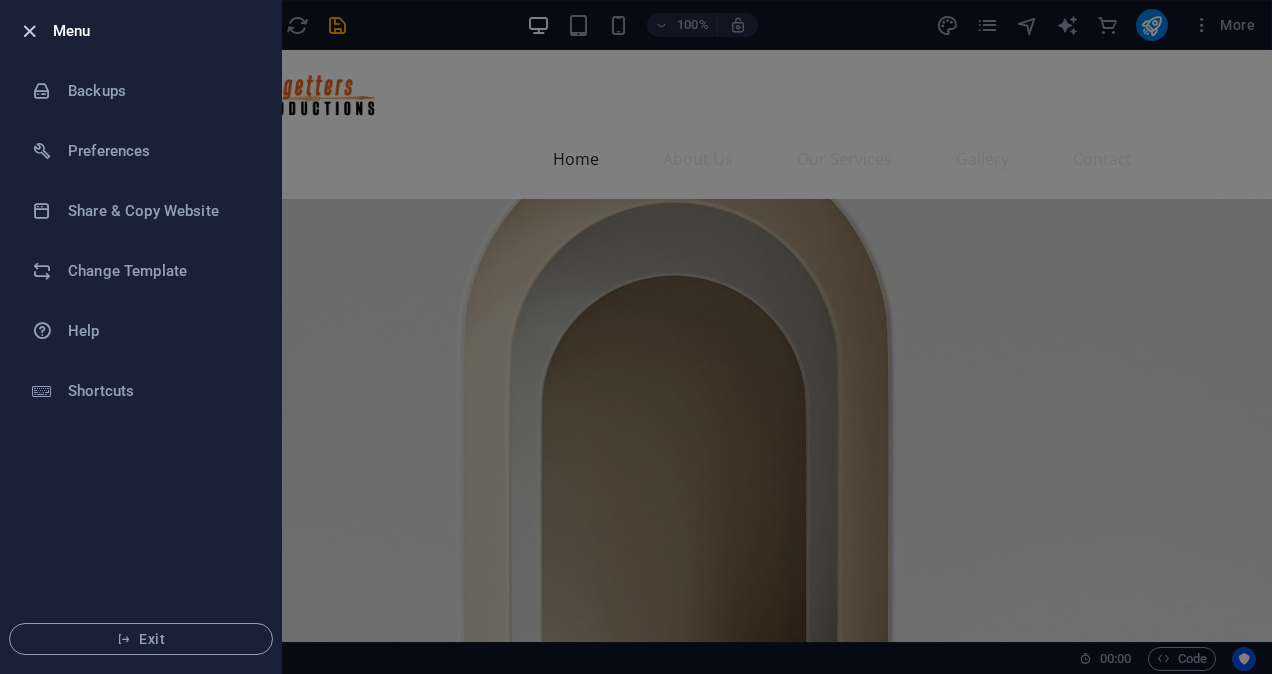 click at bounding box center [29, 31] 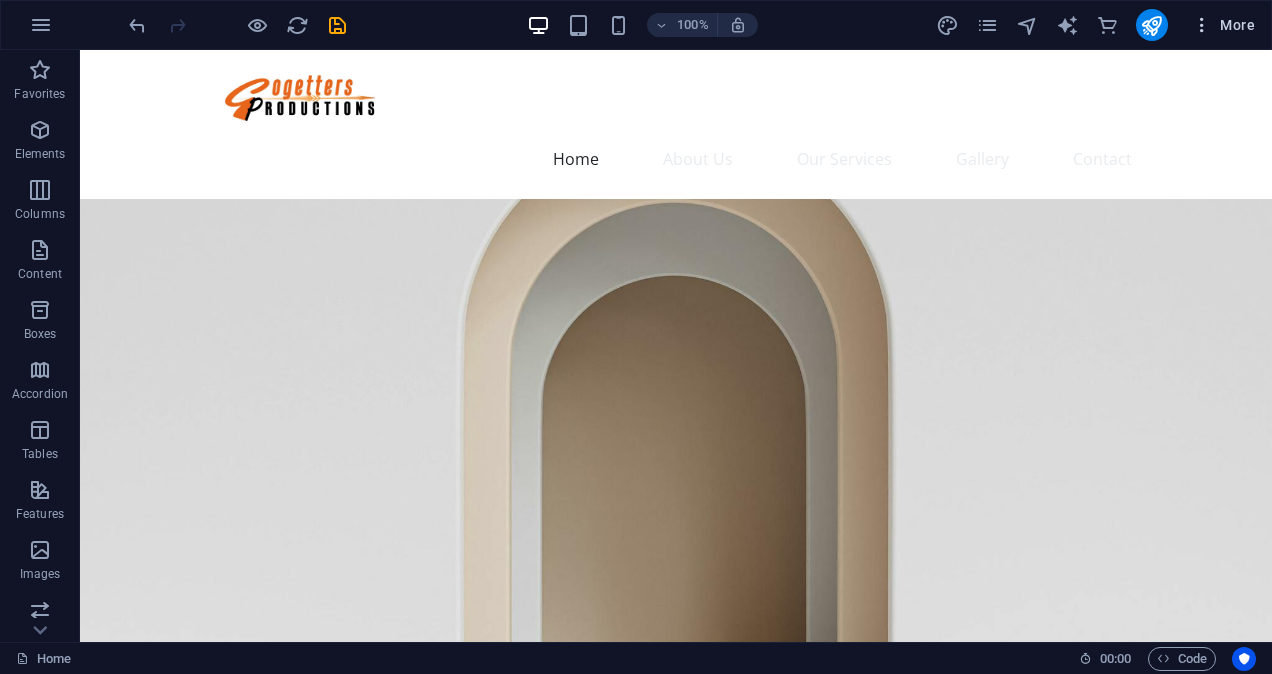 click on "More" at bounding box center (1223, 25) 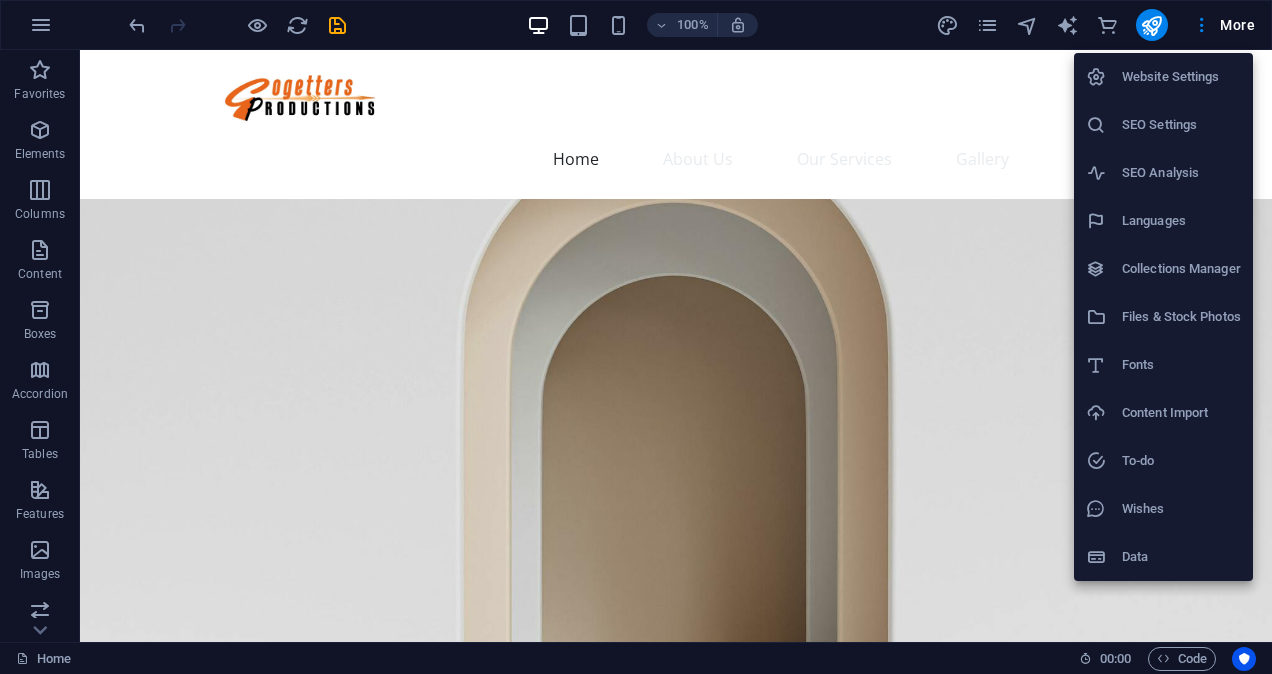 click on "Website Settings" at bounding box center [1181, 77] 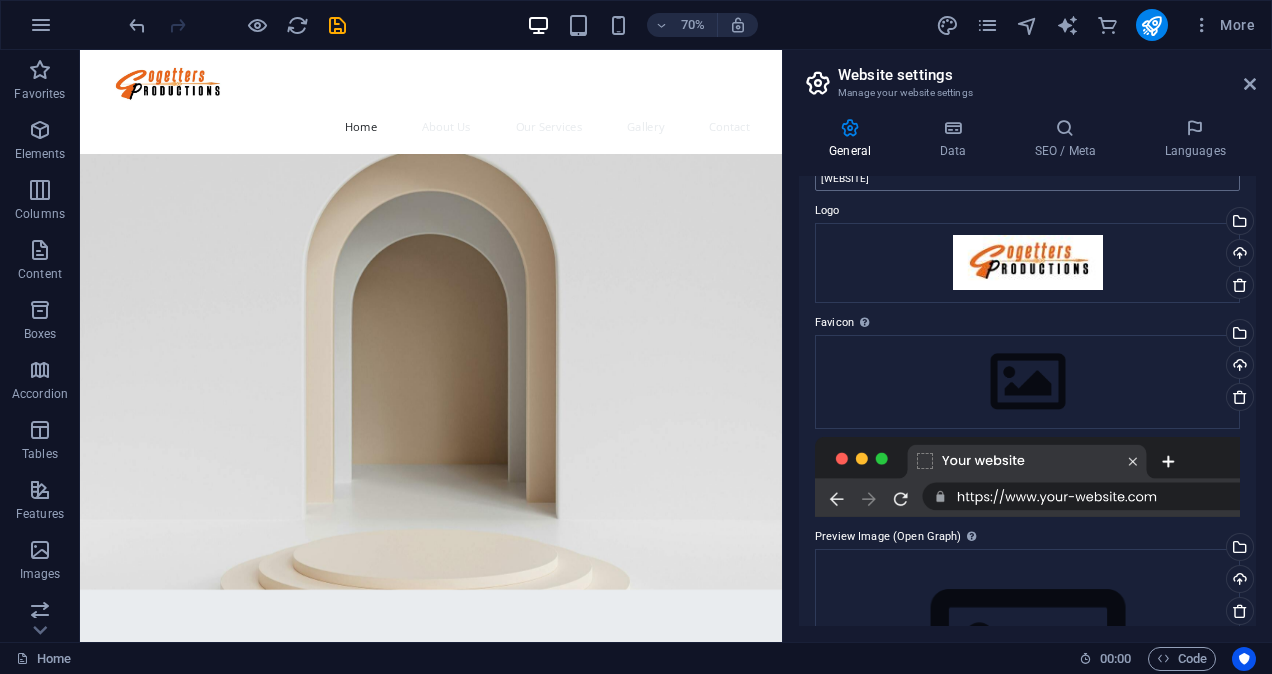 scroll, scrollTop: 0, scrollLeft: 0, axis: both 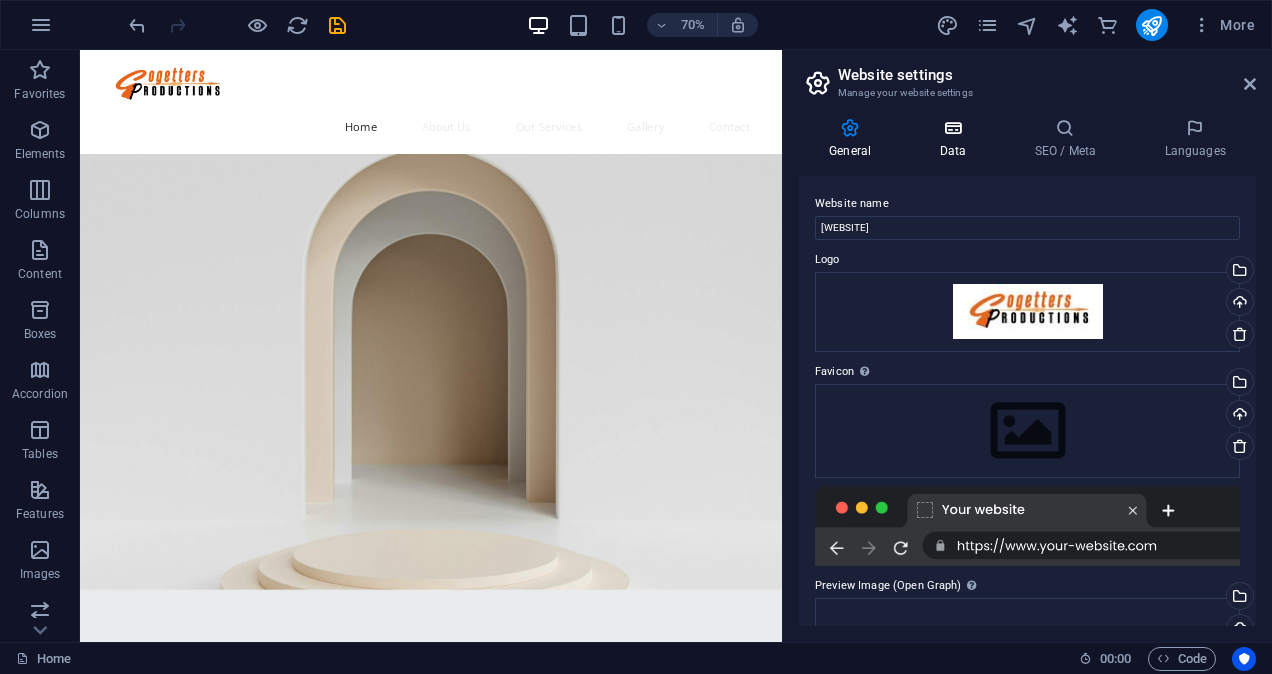 click on "Data" at bounding box center [956, 139] 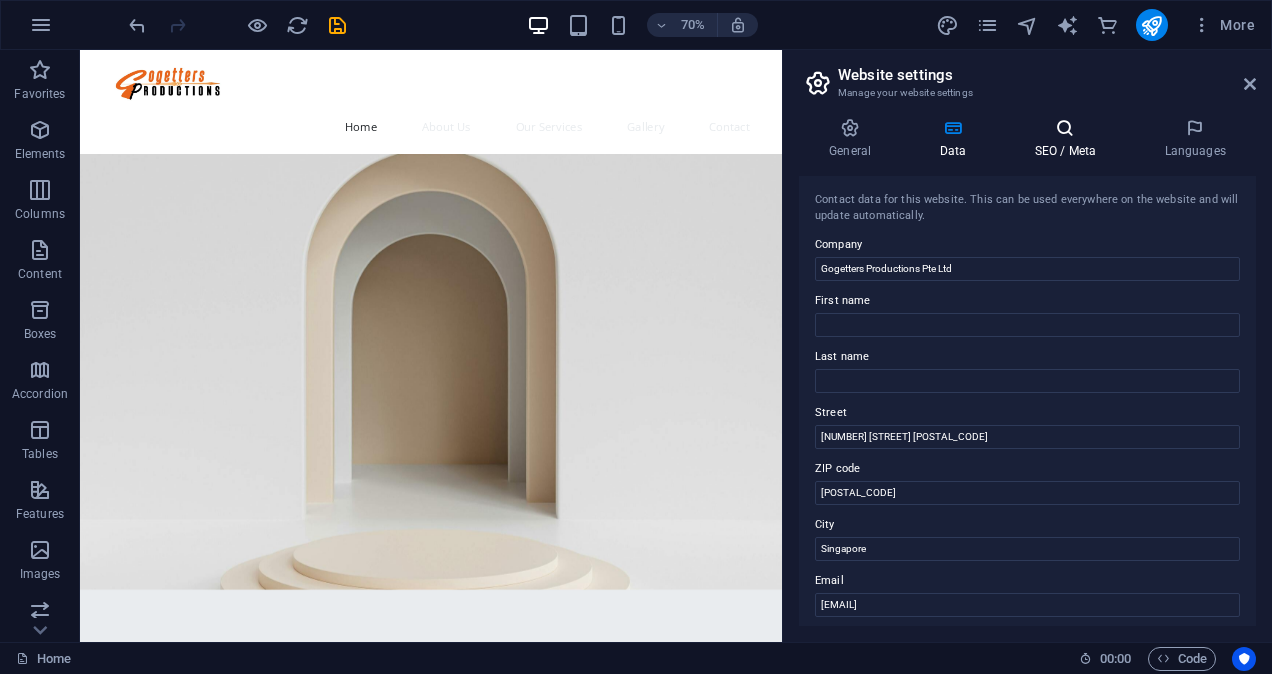 click on "SEO / Meta" at bounding box center (1069, 139) 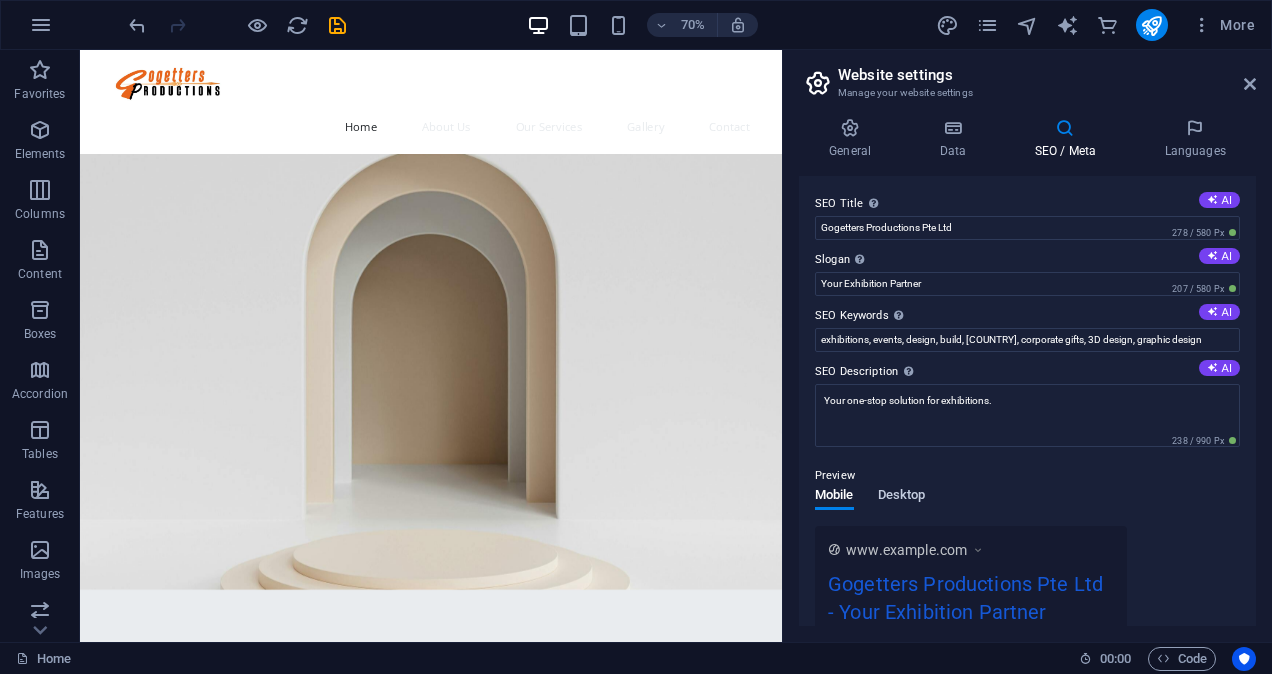 click on "Desktop" at bounding box center [902, 497] 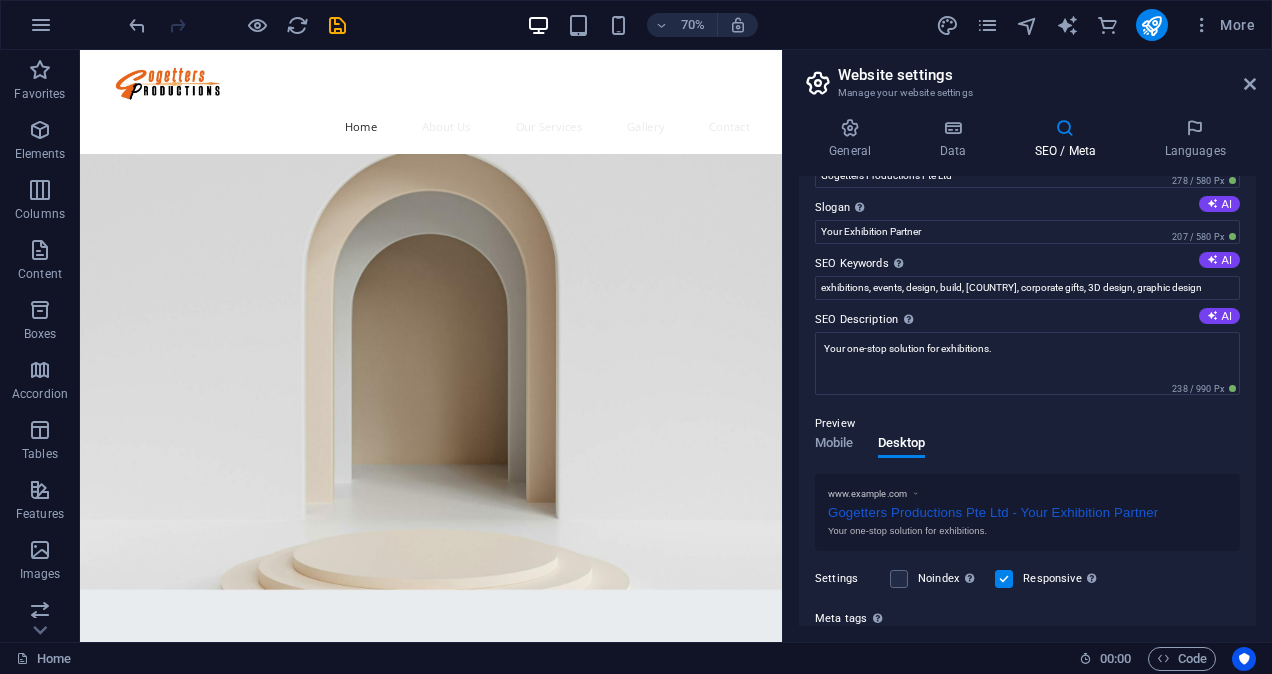 scroll, scrollTop: 0, scrollLeft: 0, axis: both 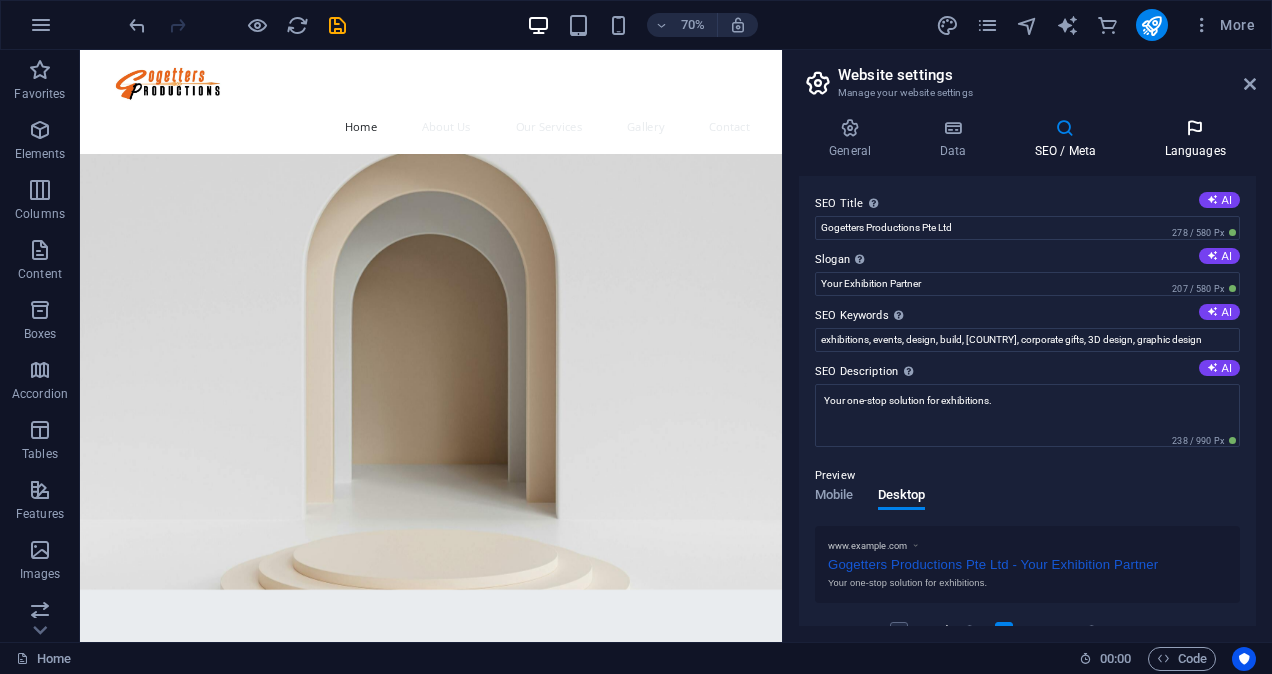 click at bounding box center (1195, 128) 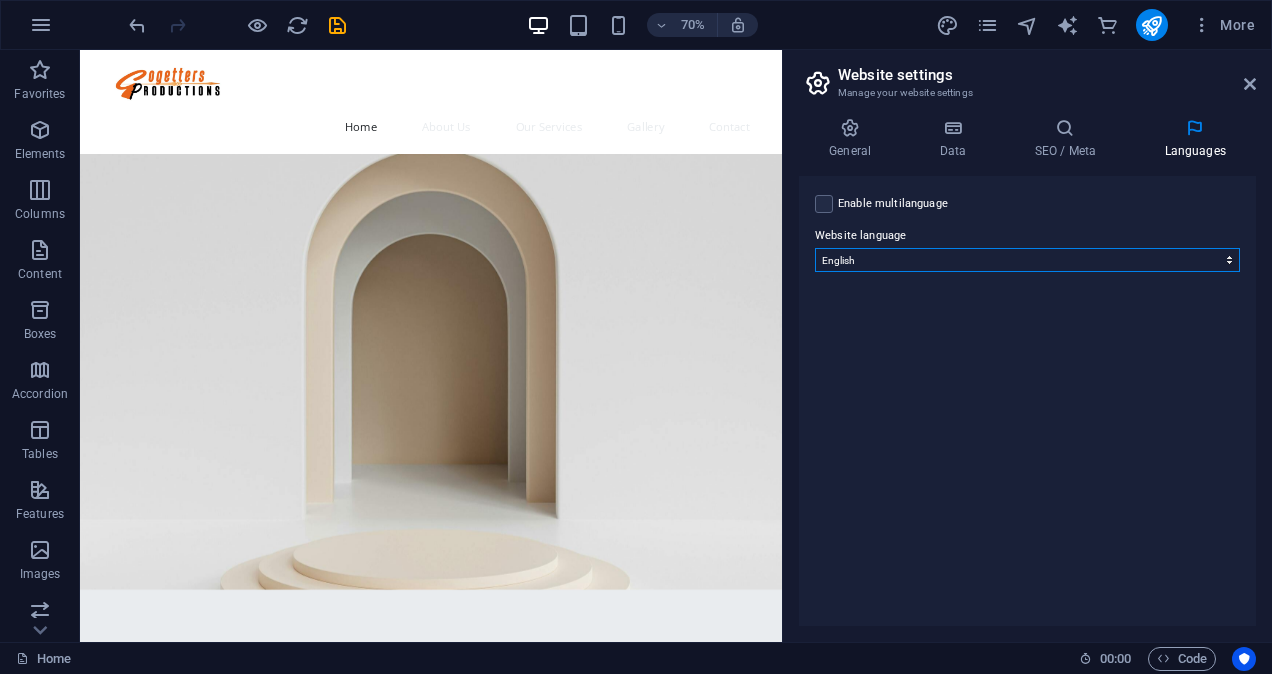 click on "Abkhazian Afar Afrikaans Akan Albanian Amharic Arabic Aragonese Armenian Assamese Avaric Avestan Aymara Azerbaijani Bambara Bashkir Basque Belarusian Bengali Bihari languages Bislama Bokmål Bosnian Breton Bulgarian Burmese Catalan Central Khmer Chamorro Chechen Chinese Church Slavic Chuvash Cornish Corsican Cree Croatian Czech Danish Dutch Dzongkha English Esperanto Estonian Ewe Faroese Farsi (Persian) Fijian Finnish French Fulah Gaelic Galician Ganda Georgian German Greek Greenlandic Guaraní Gujarati Haitian Creole Hausa Hebrew Herero Hindi Hiri Motu Hungarian Icelandic Ido Igbo Indonesian Interlingua Interlingue Inuktitut Inupiaq Irish Italian Japanese Javanese Kannada Kanuri Kashmiri Kazakh Kikuyu Kinyarwanda Komi Kongo Korean Kurdish Kwanyama Kyrgyz Lao Latin Latvian Limburgish Lingala Lithuanian Luba-Katanga Luxembourgish Macedonian Malagasy Malay Malayalam Maldivian Maltese Manx Maori Marathi Marshallese Mongolian Nauru Navajo Ndonga Nepali North Ndebele Northern Sami Norwegian Norwegian Nynorsk Nuosu" at bounding box center (1027, 260) 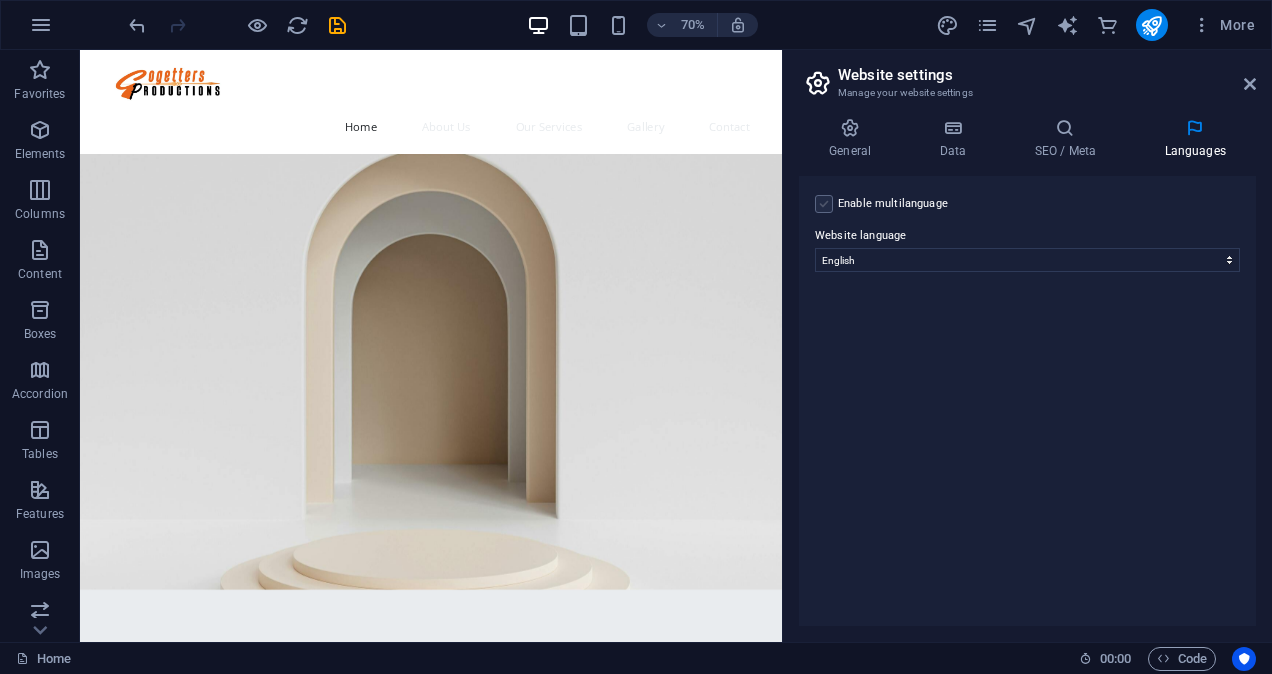 click at bounding box center [824, 204] 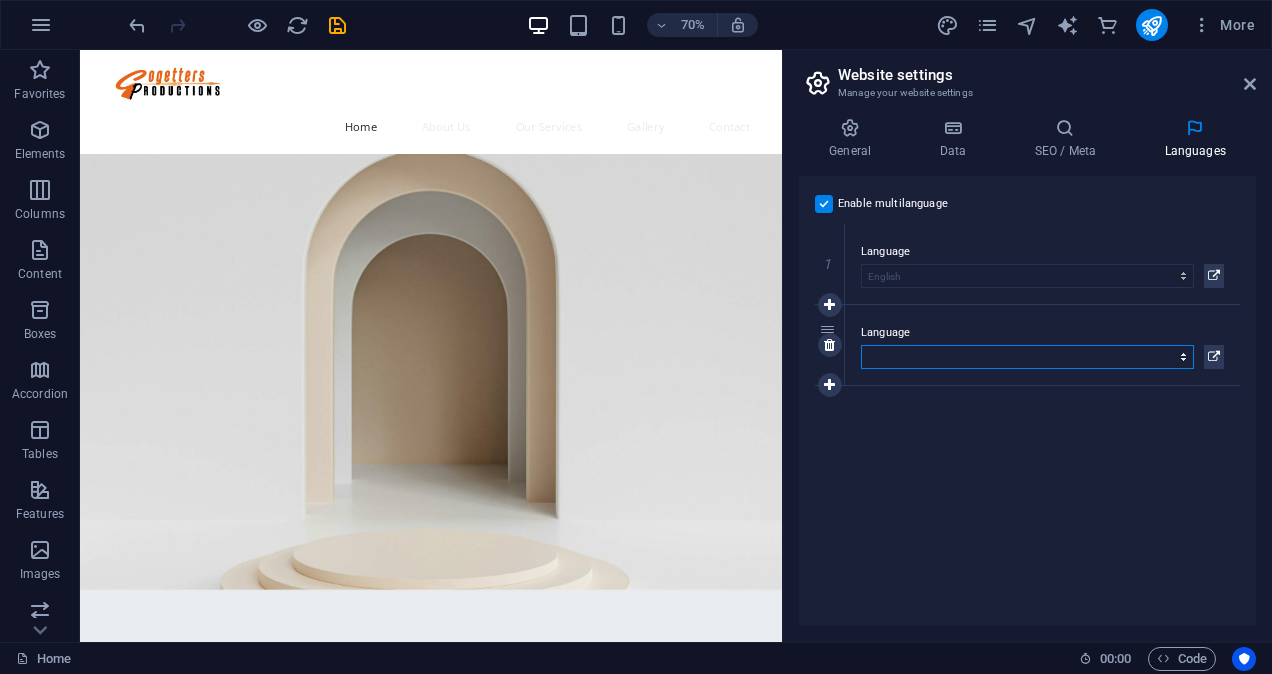 click on "Abkhazian Afar Afrikaans Akan Albanian Amharic Arabic Aragonese Armenian Assamese Avaric Avestan Aymara Azerbaijani Bambara Bashkir Basque Belarusian Bengali Bihari languages Bislama Bokmål Bosnian Breton Bulgarian Burmese Catalan Central Khmer Chamorro Chechen Chinese Church Slavic Chuvash Cornish Corsican Cree Croatian Czech Danish Dutch Dzongkha English Esperanto Estonian Ewe Faroese Farsi (Persian) Fijian Finnish French Fulah Gaelic Galician Ganda Georgian German Greek Greenlandic Guaraní Gujarati Haitian Creole Hausa Hebrew Herero Hindi Hiri Motu Hungarian Icelandic Ido Igbo Indonesian Interlingua Interlingue Inuktitut Inupiaq Irish Italian Japanese Javanese Kannada Kanuri Kashmiri Kazakh Kikuyu Kinyarwanda Komi Kongo Korean Kurdish Kwanyama Kyrgyz Lao Latin Latvian Limburgish Lingala Lithuanian Luba-Katanga Luxembourgish Macedonian Malagasy Malay Malayalam Maldivian Maltese Manx Maori Marathi Marshallese Mongolian Nauru Navajo Ndonga Nepali North Ndebele Northern Sami Norwegian Norwegian Nynorsk Nuosu" at bounding box center [1027, 357] 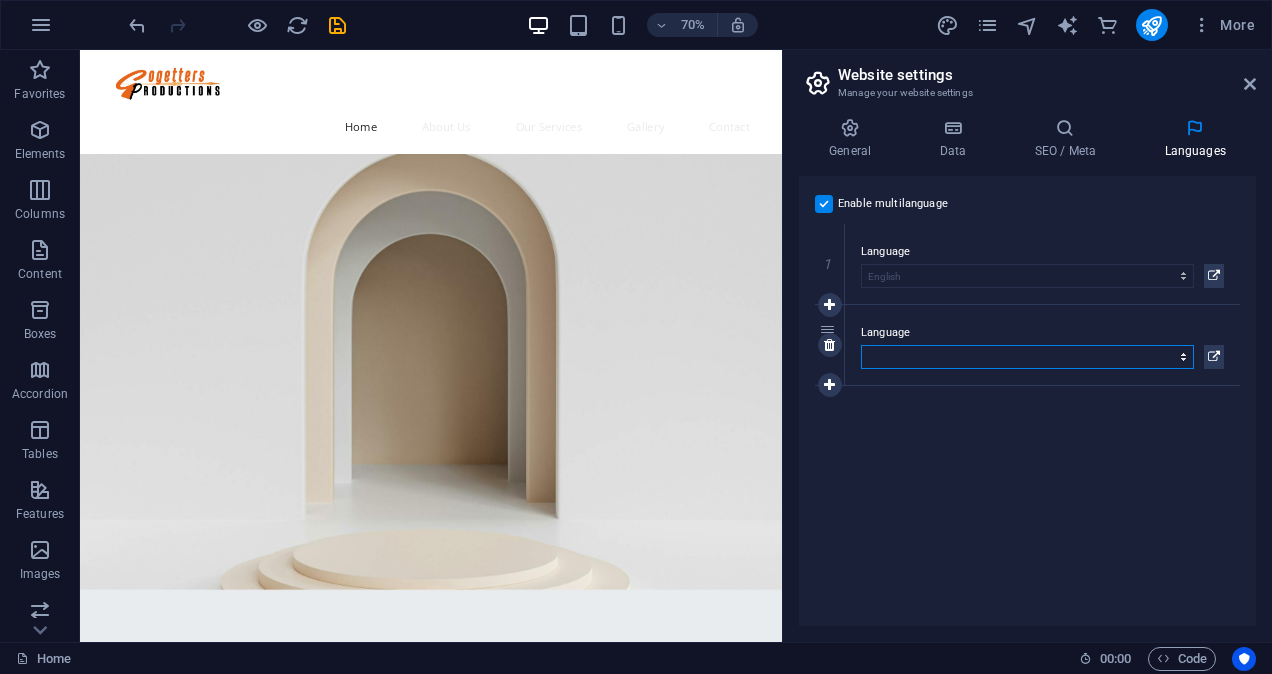 select on "30" 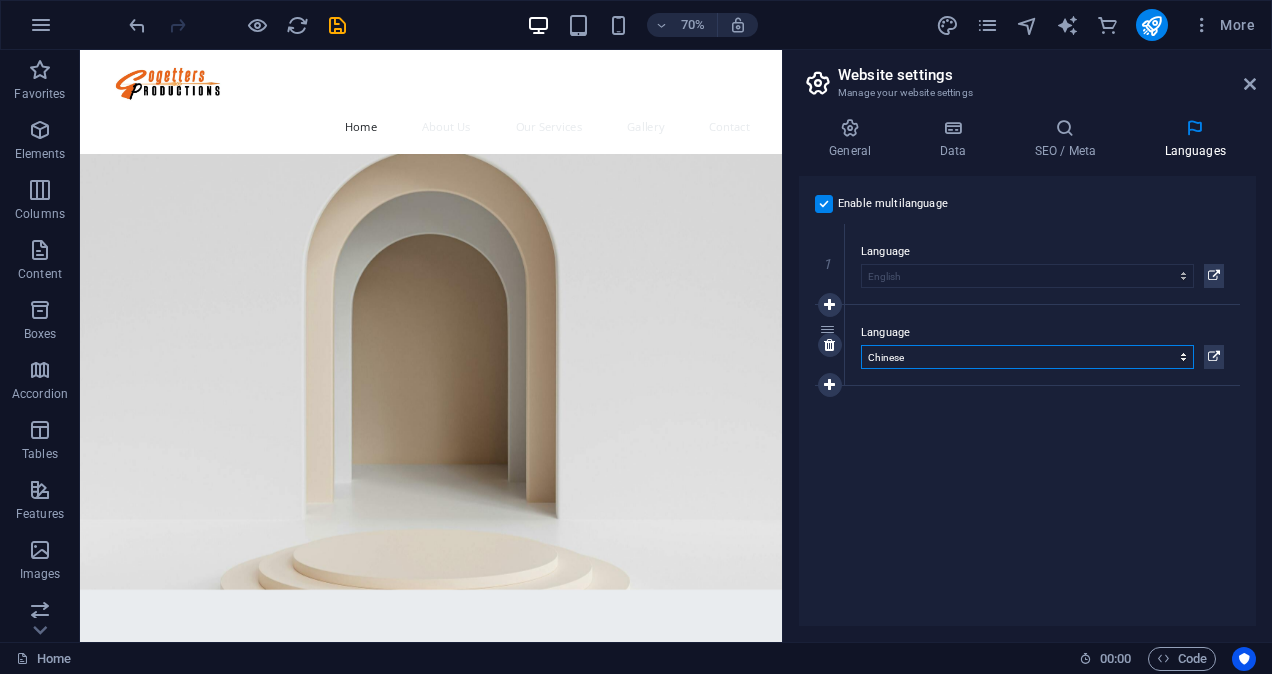 click on "Abkhazian Afar Afrikaans Akan Albanian Amharic Arabic Aragonese Armenian Assamese Avaric Avestan Aymara Azerbaijani Bambara Bashkir Basque Belarusian Bengali Bihari languages Bislama Bokmål Bosnian Breton Bulgarian Burmese Catalan Central Khmer Chamorro Chechen Chinese Church Slavic Chuvash Cornish Corsican Cree Croatian Czech Danish Dutch Dzongkha English Esperanto Estonian Ewe Faroese Farsi (Persian) Fijian Finnish French Fulah Gaelic Galician Ganda Georgian German Greek Greenlandic Guaraní Gujarati Haitian Creole Hausa Hebrew Herero Hindi Hiri Motu Hungarian Icelandic Ido Igbo Indonesian Interlingua Interlingue Inuktitut Inupiaq Irish Italian Japanese Javanese Kannada Kanuri Kashmiri Kazakh Kikuyu Kinyarwanda Komi Kongo Korean Kurdish Kwanyama Kyrgyz Lao Latin Latvian Limburgish Lingala Lithuanian Luba-Katanga Luxembourgish Macedonian Malagasy Malay Malayalam Maldivian Maltese Manx Maori Marathi Marshallese Mongolian Nauru Navajo Ndonga Nepali North Ndebele Northern Sami Norwegian Norwegian Nynorsk Nuosu" at bounding box center (1027, 357) 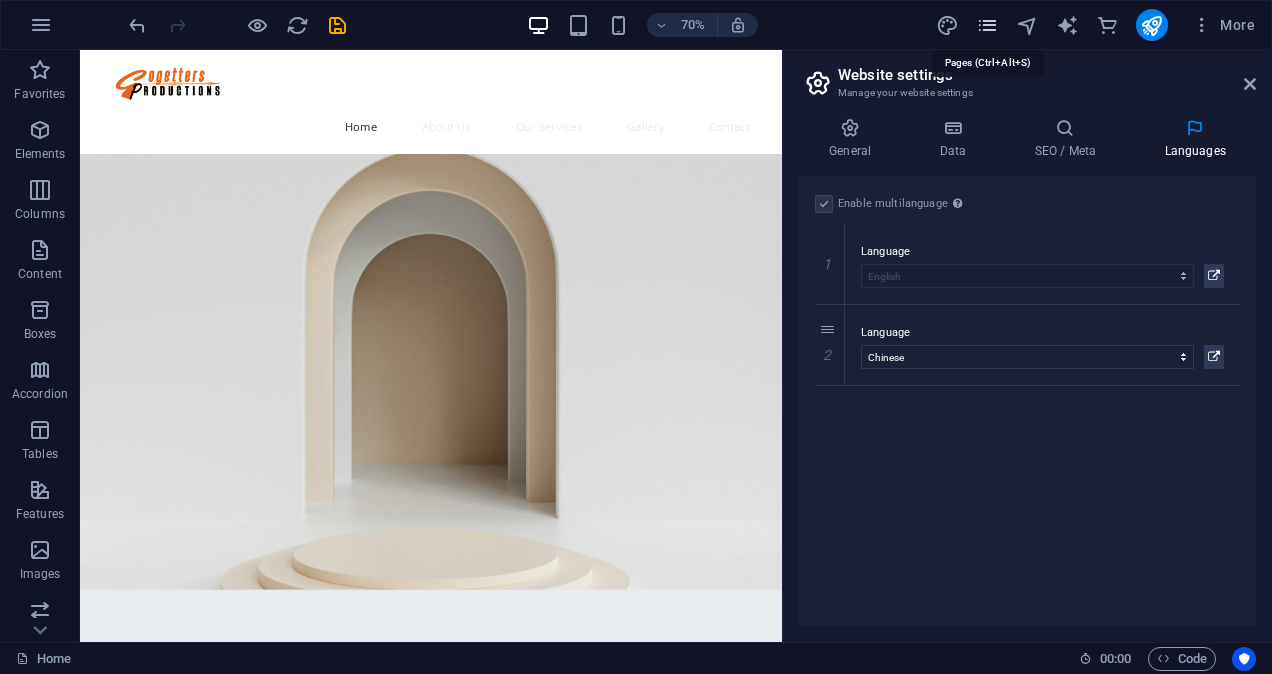 click at bounding box center (987, 25) 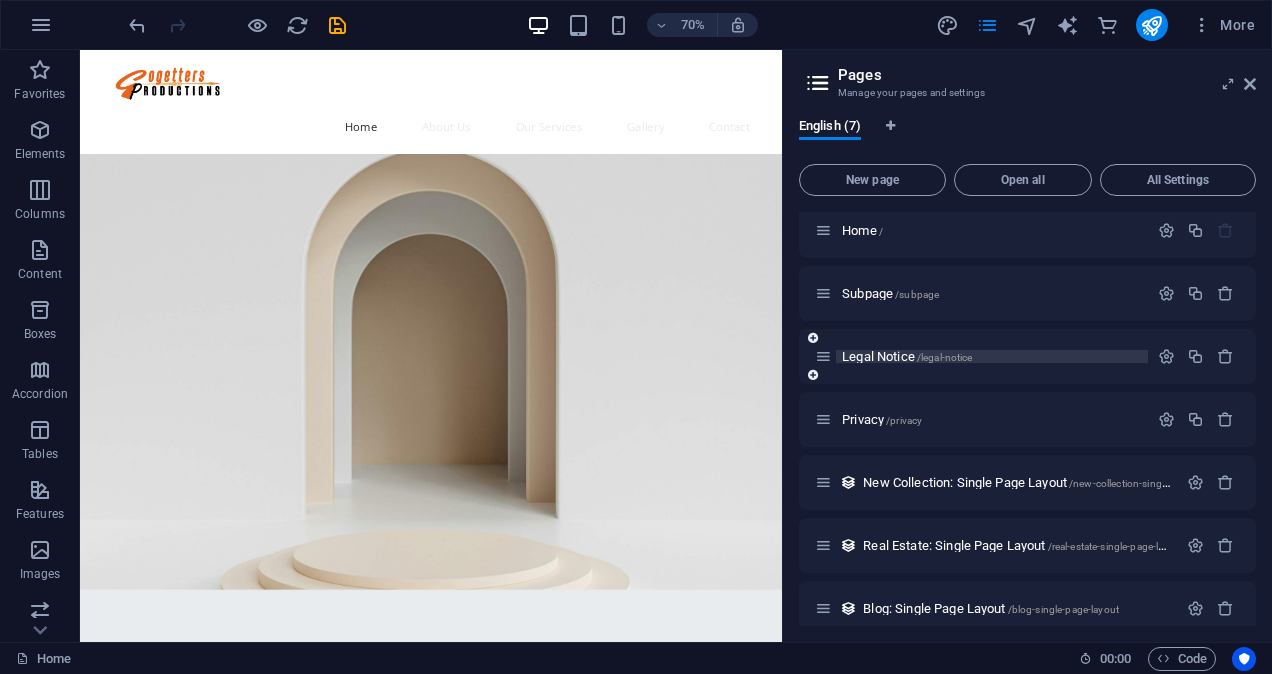 scroll, scrollTop: 0, scrollLeft: 0, axis: both 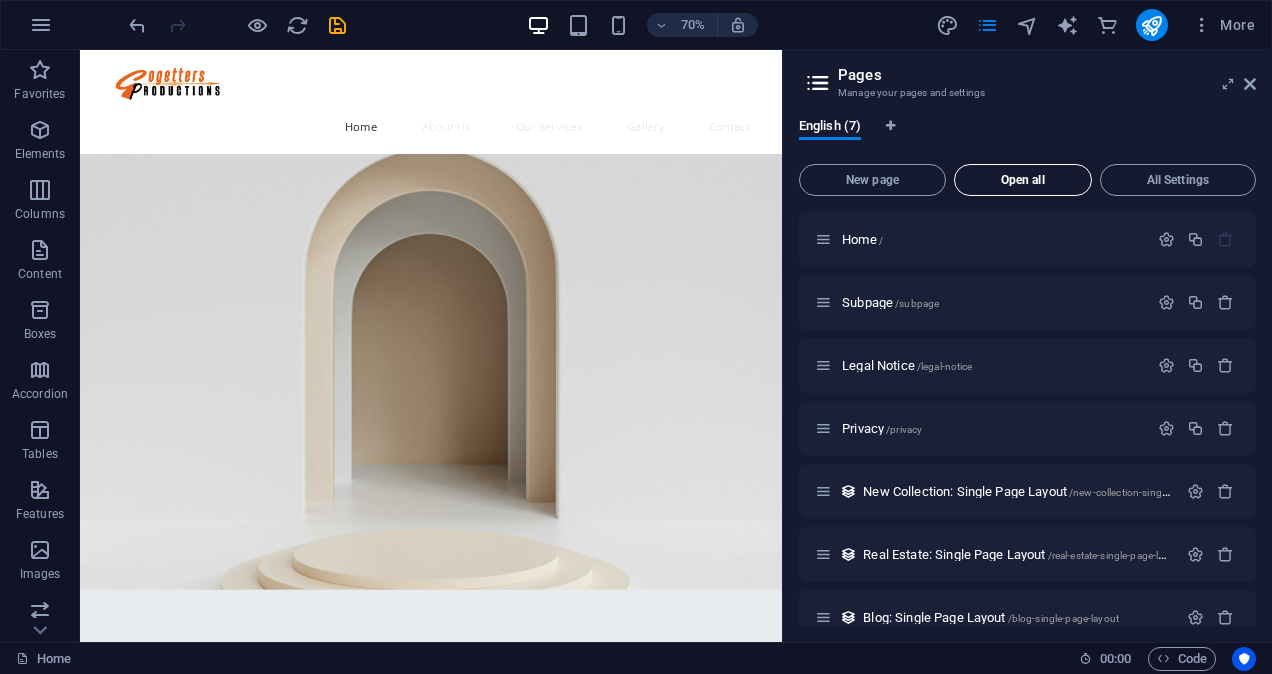 click on "Open all" at bounding box center [1023, 180] 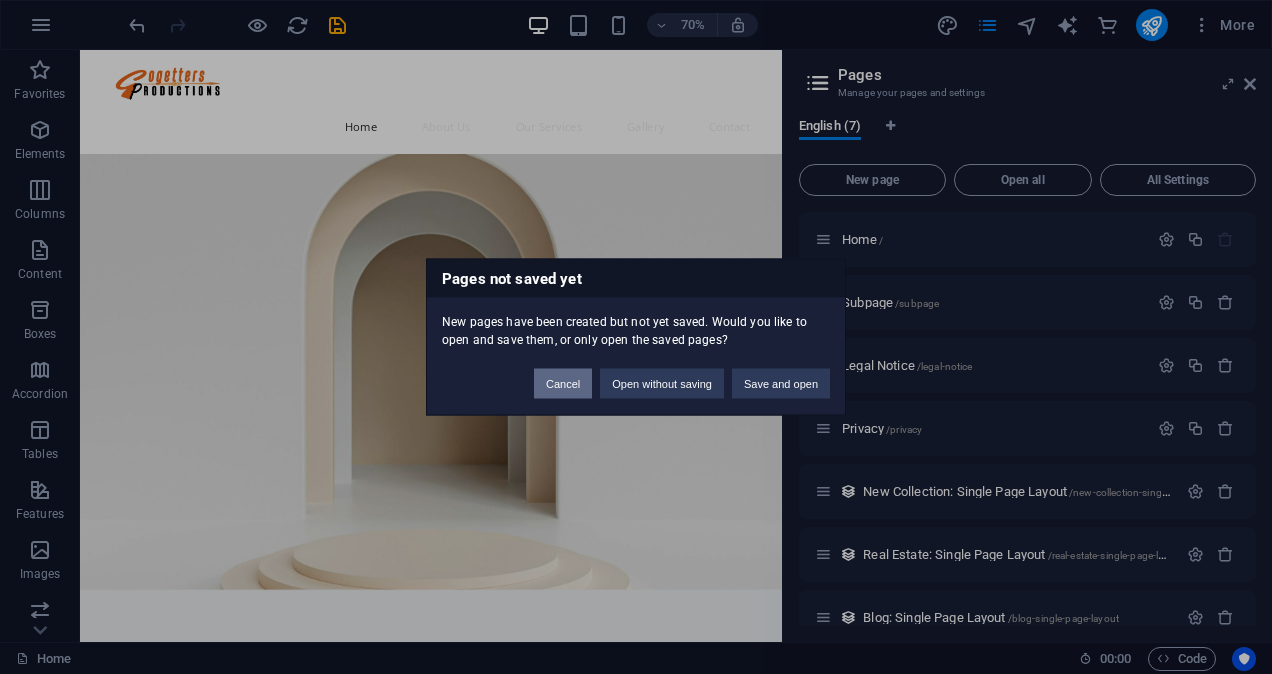 click on "Cancel" at bounding box center [563, 384] 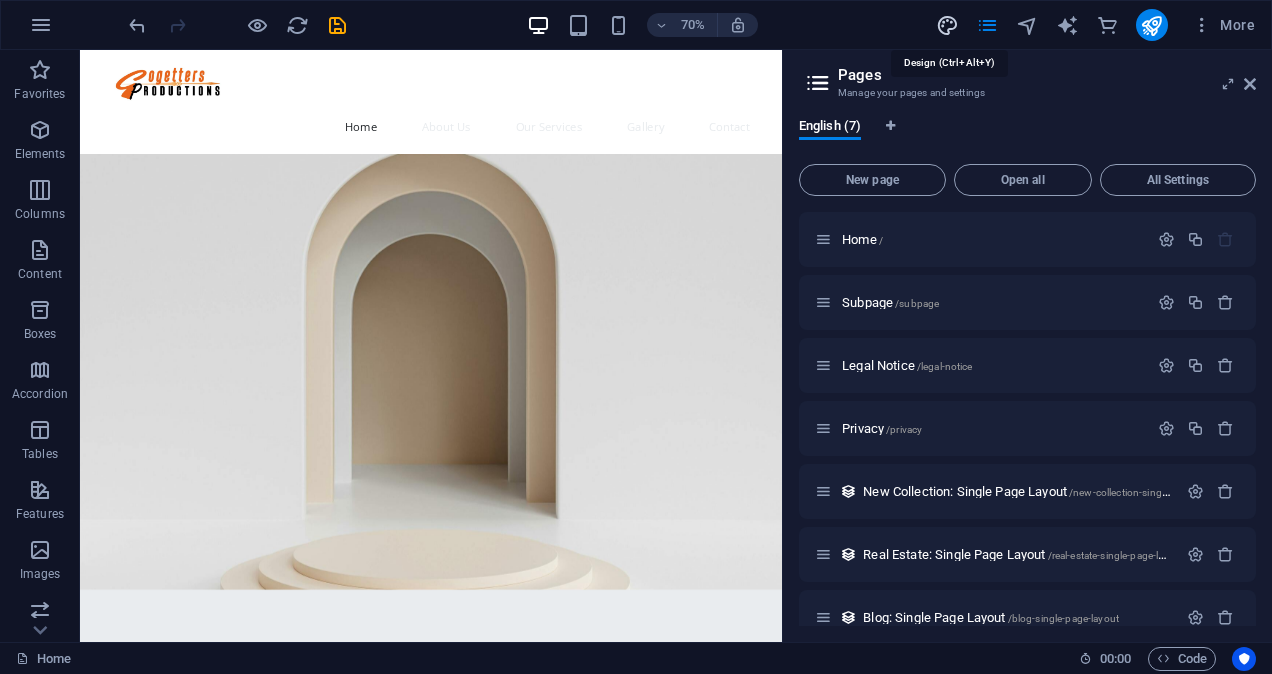 click at bounding box center [947, 25] 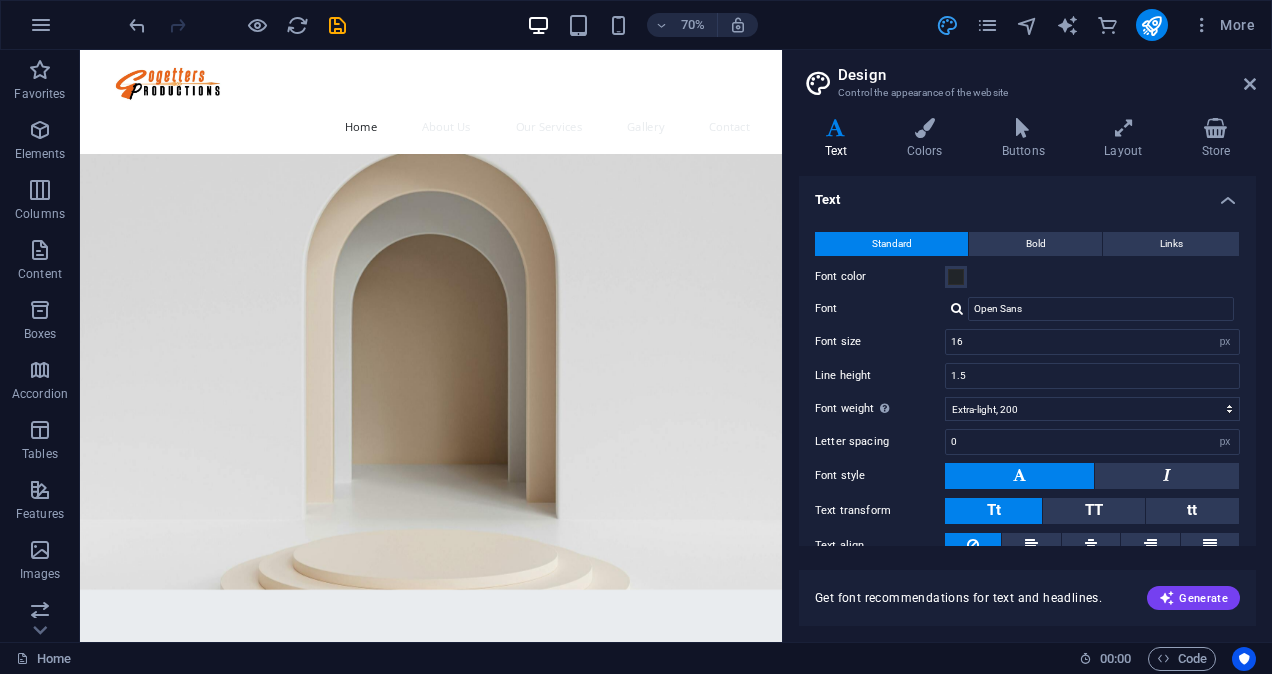 click at bounding box center (1250, 84) 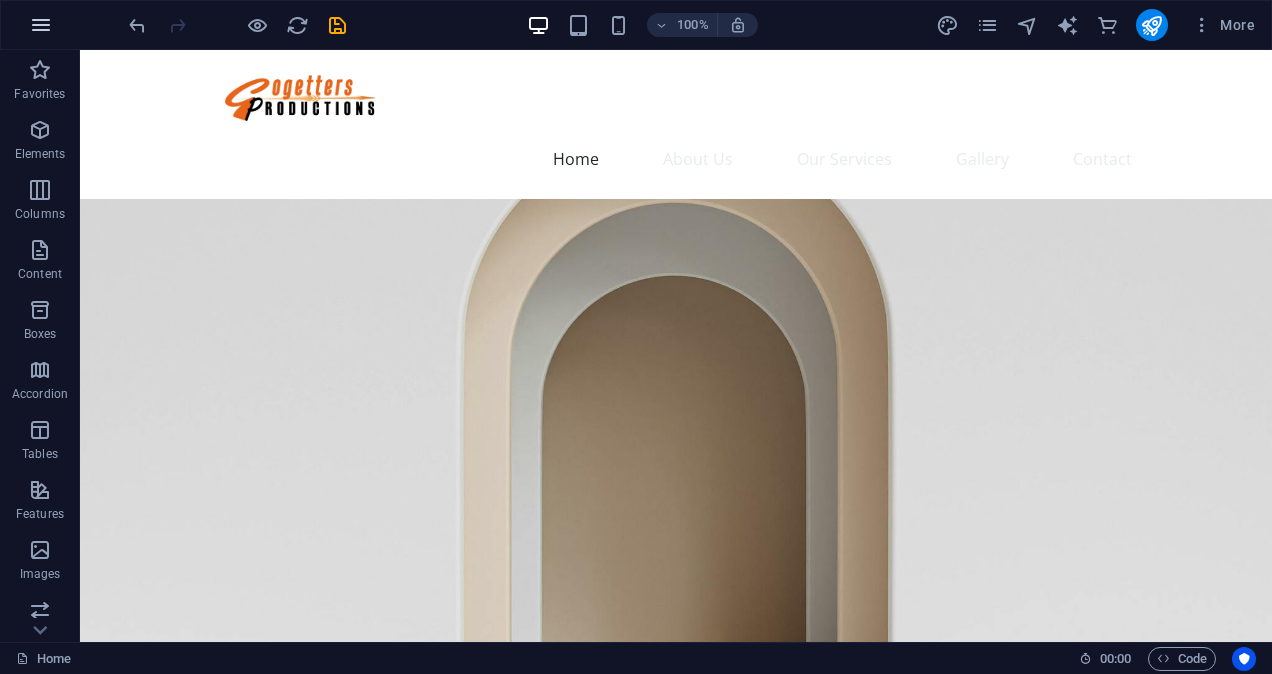 click at bounding box center [41, 25] 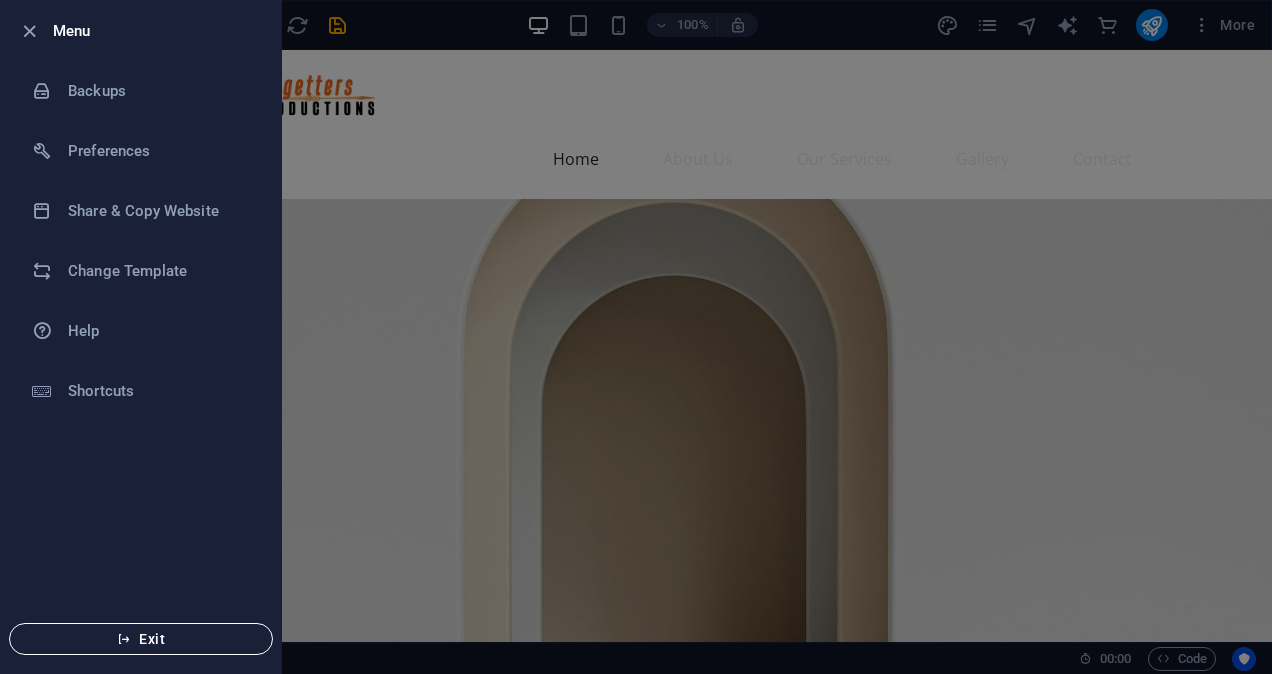 click at bounding box center (124, 639) 